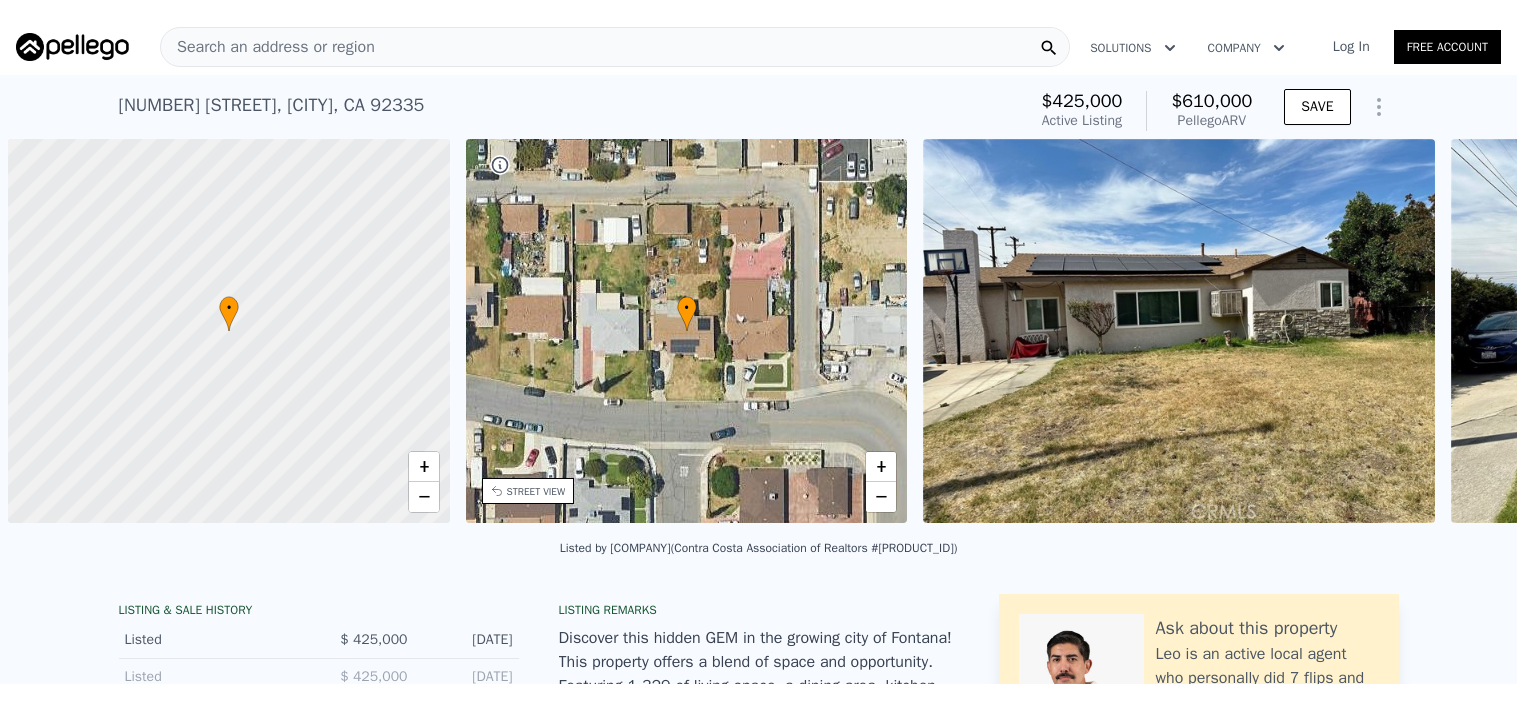 scroll, scrollTop: 0, scrollLeft: 0, axis: both 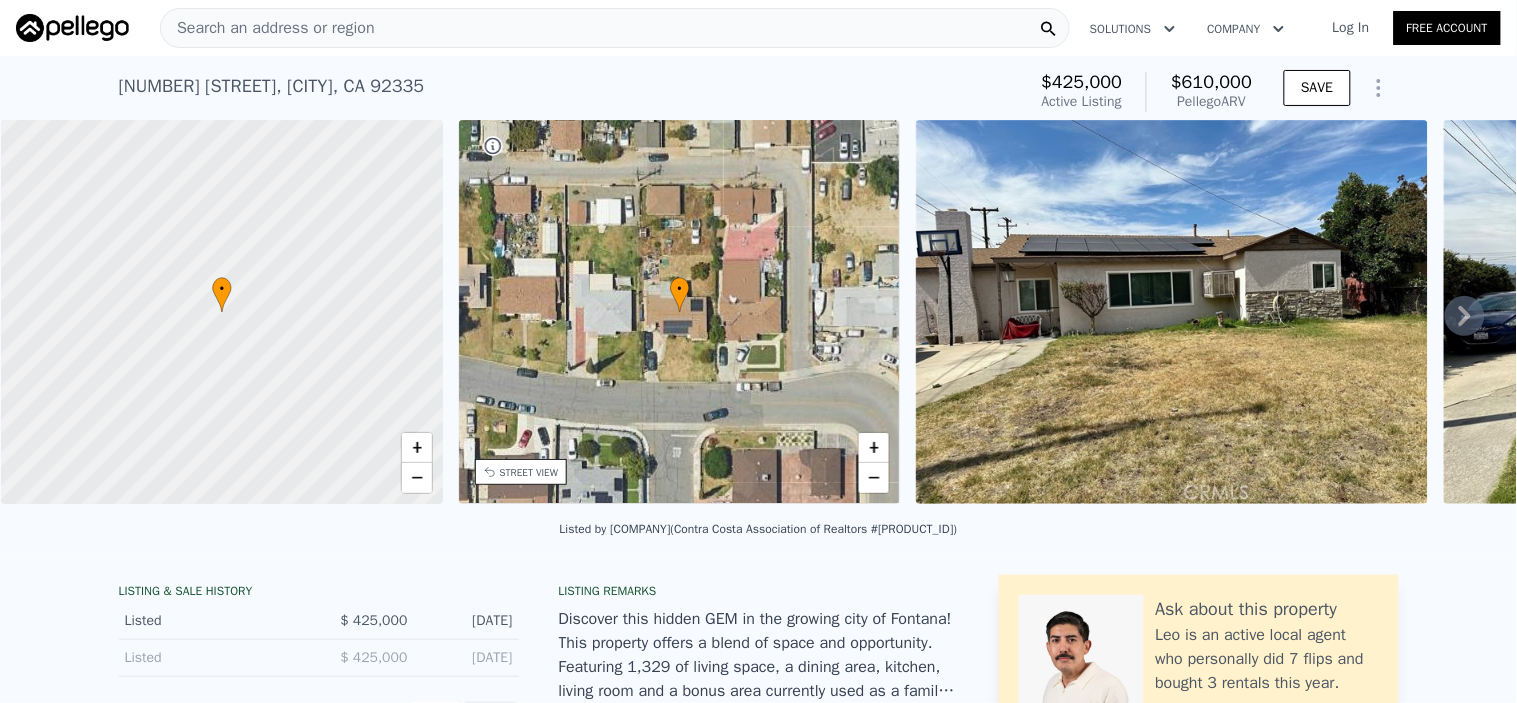 click on "Search an address or region" at bounding box center [615, 28] 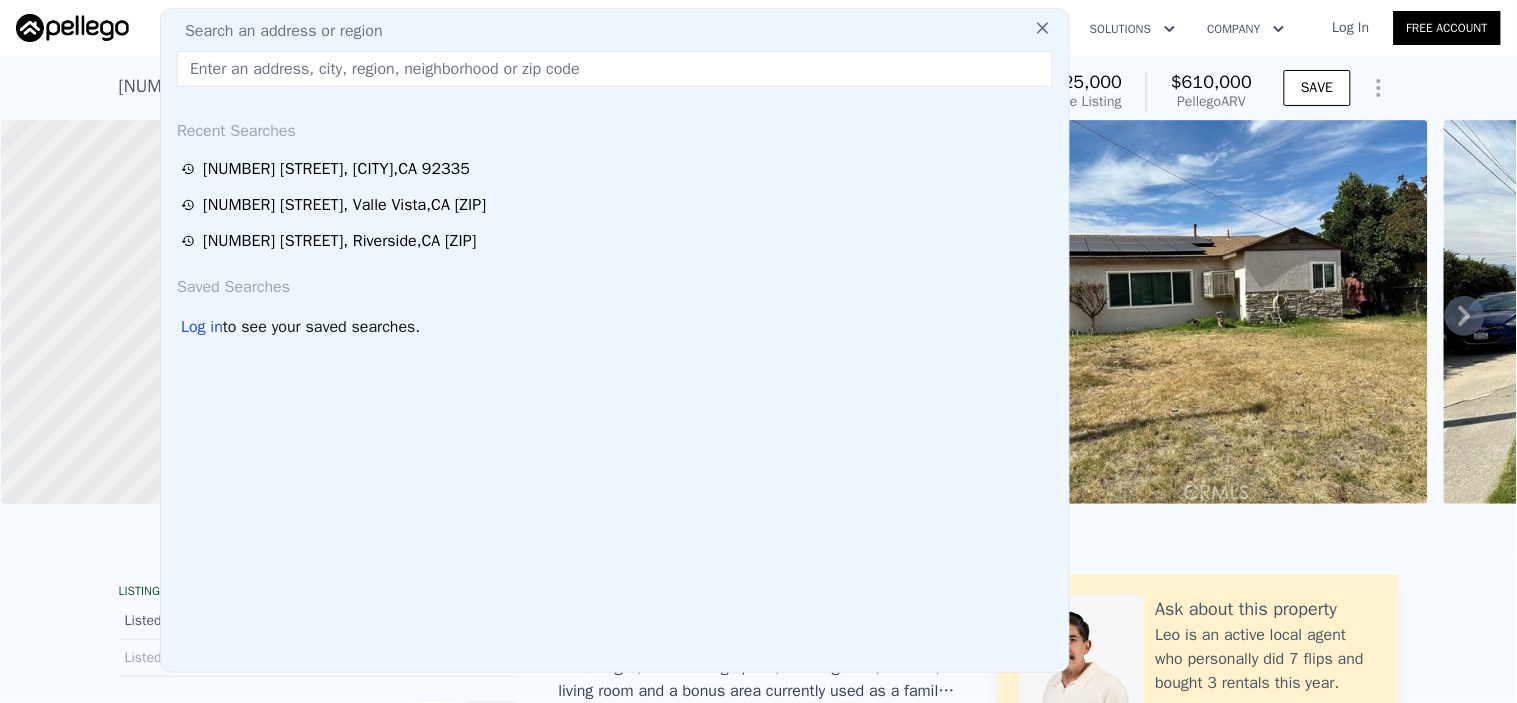 click at bounding box center [615, 69] 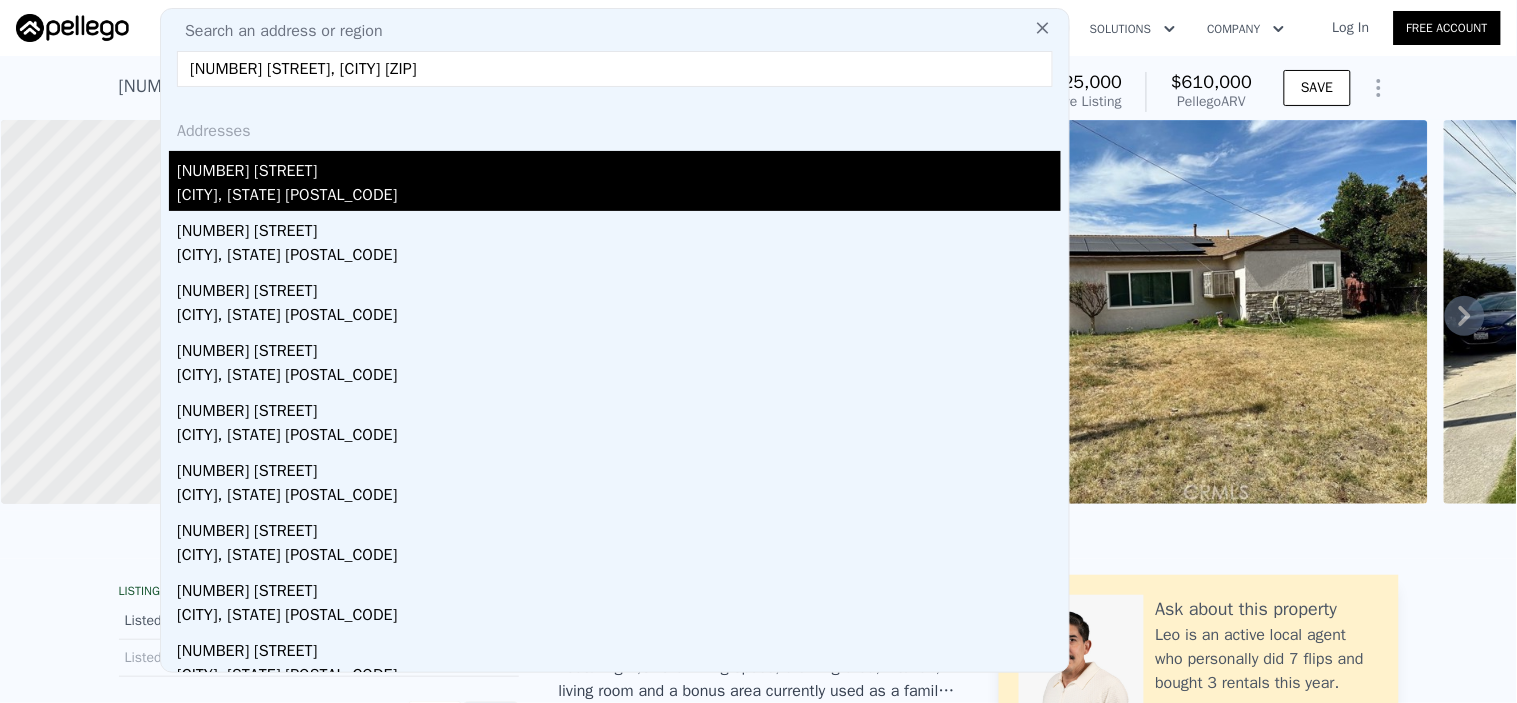 type on "[NUMBER] [STREET], [CITY] [ZIP]" 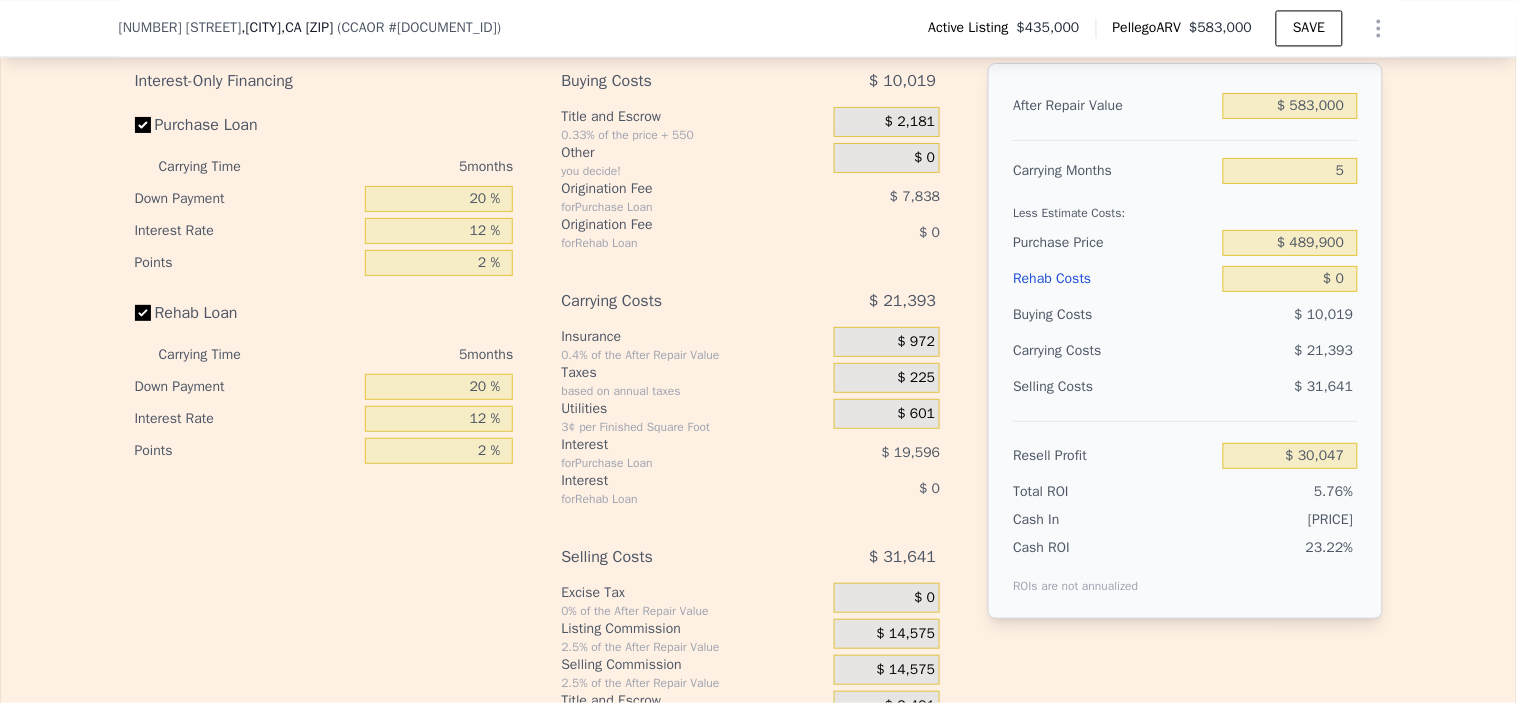 scroll, scrollTop: 3104, scrollLeft: 0, axis: vertical 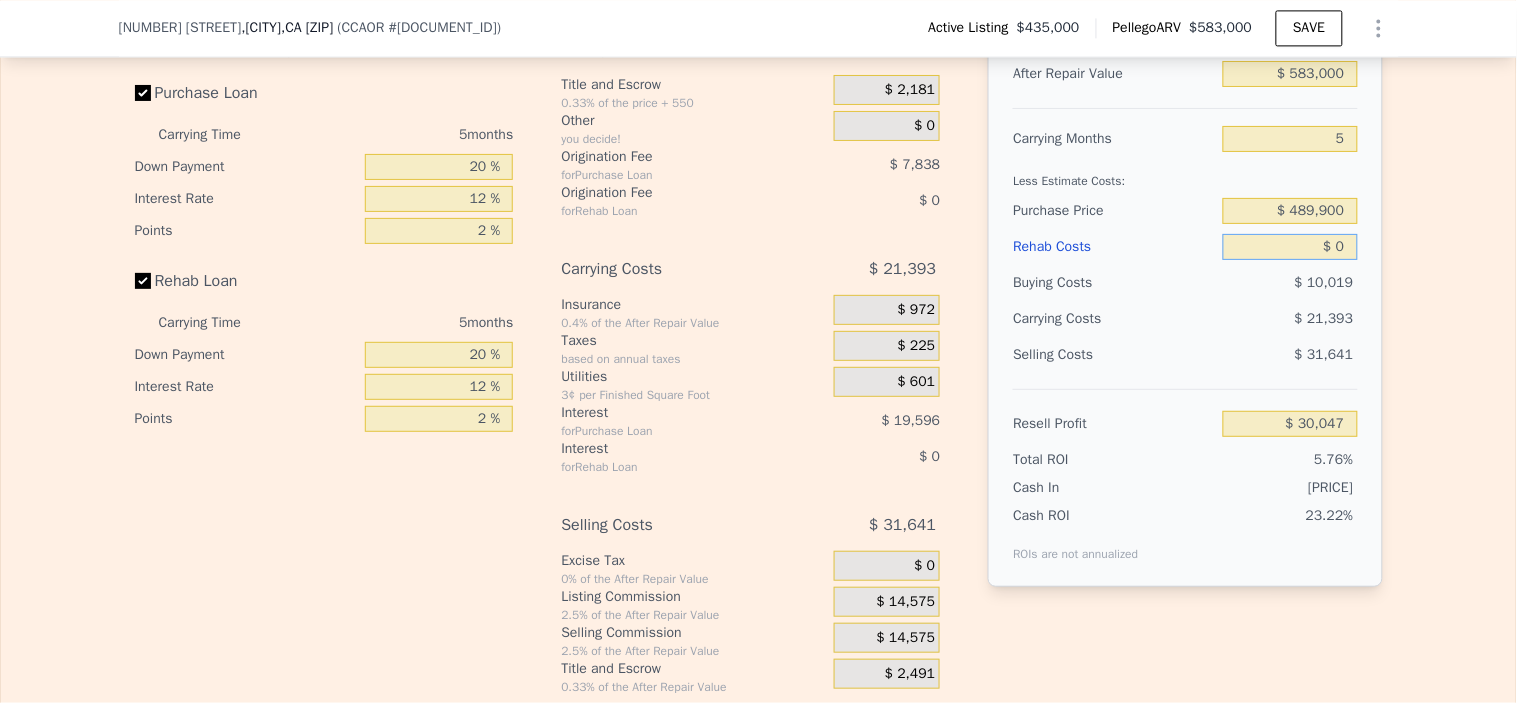 drag, startPoint x: 1317, startPoint y: 275, endPoint x: 1428, endPoint y: 271, distance: 111.07205 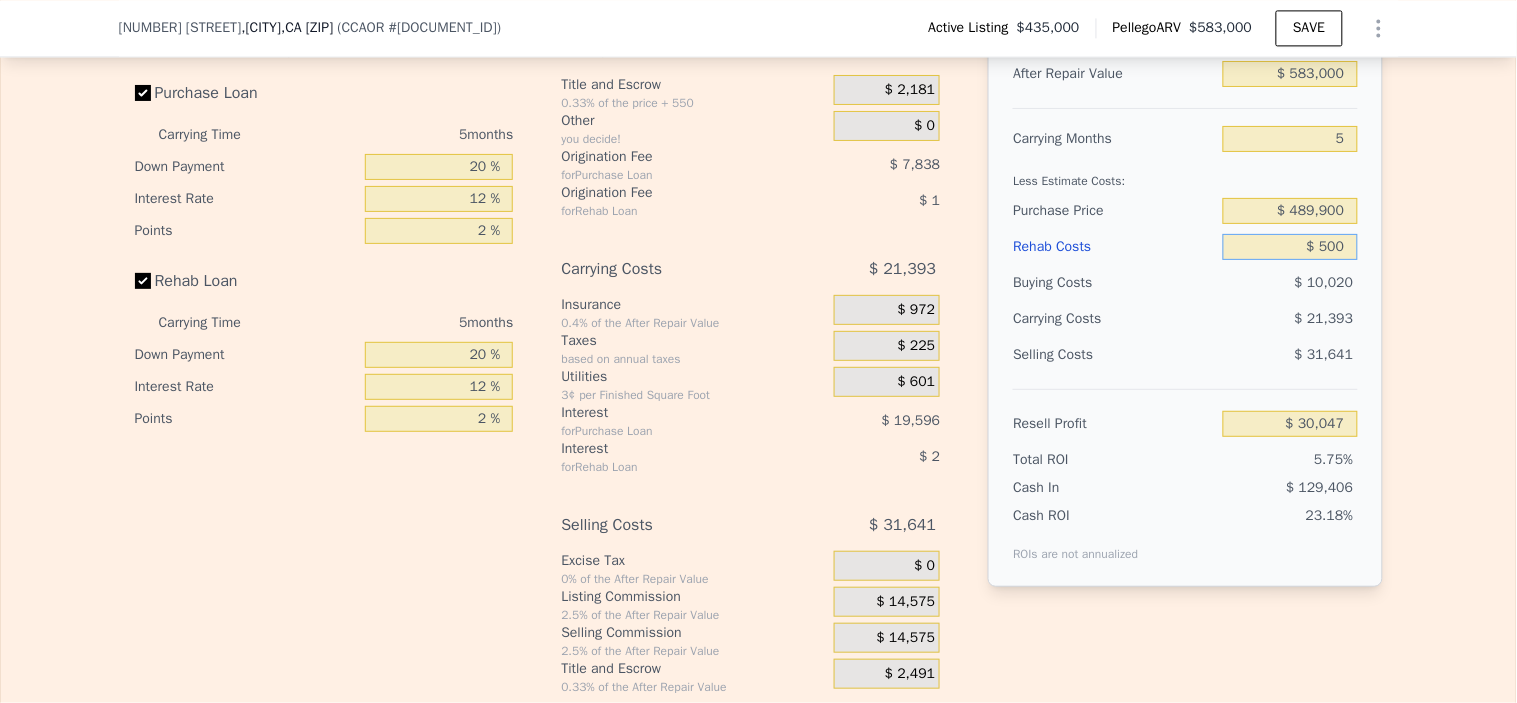 type on "$ 5,000" 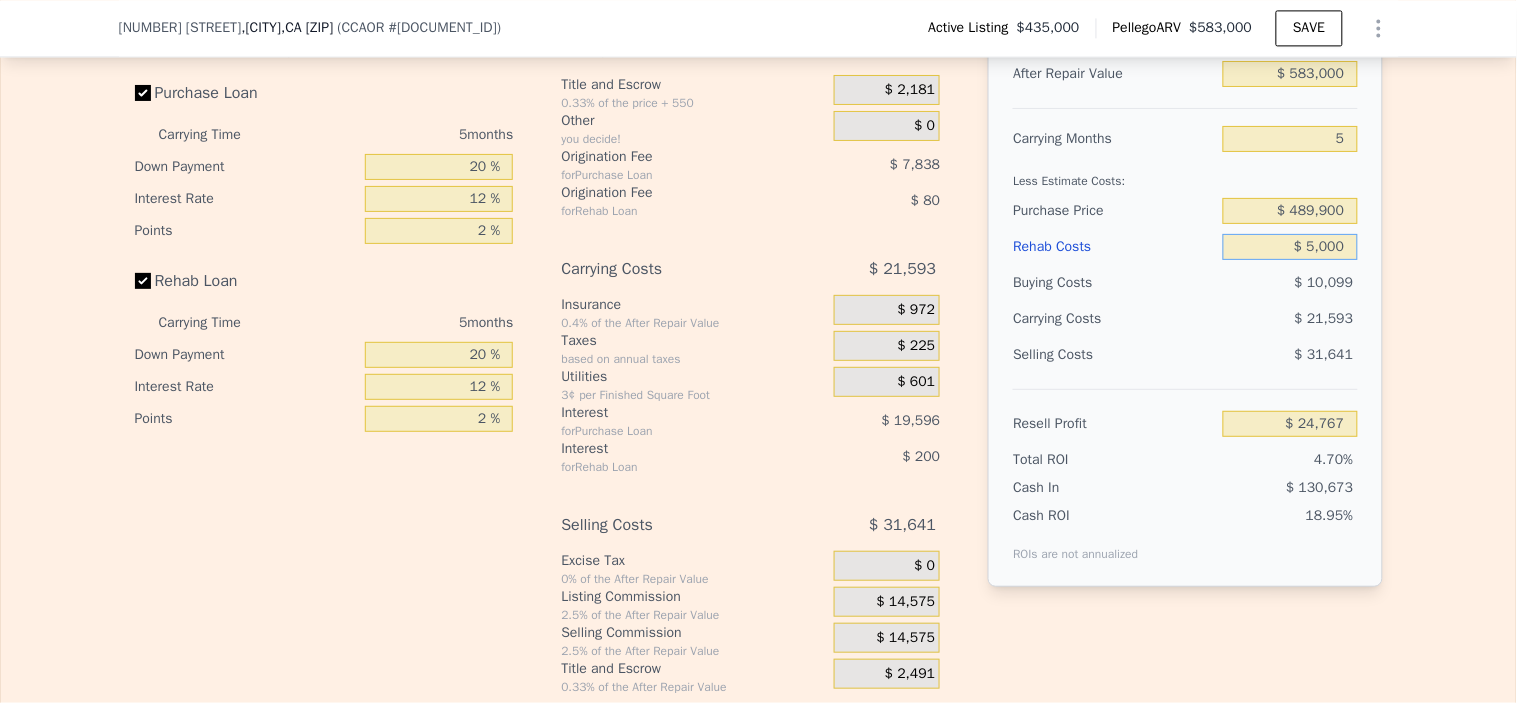type on "$ 24,767" 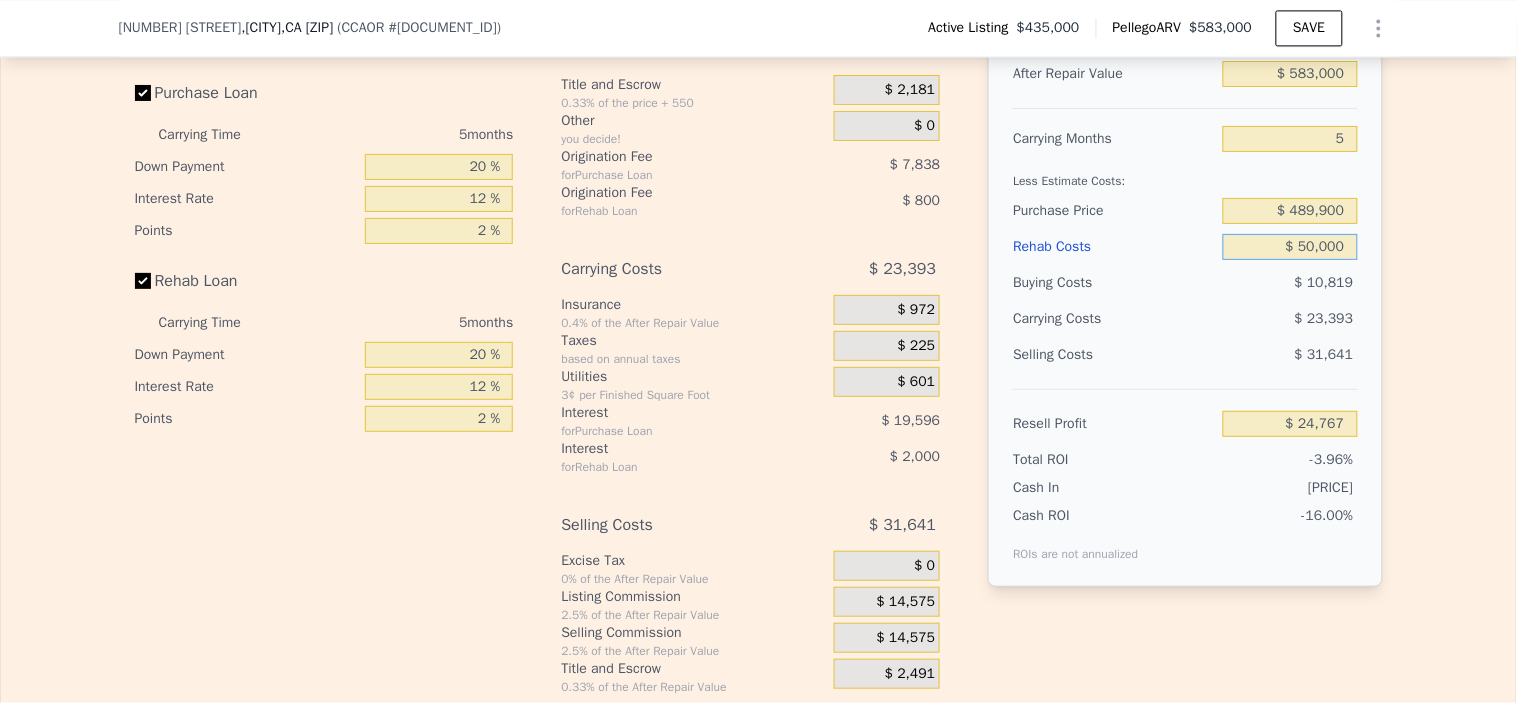 type on "-$ 22,753" 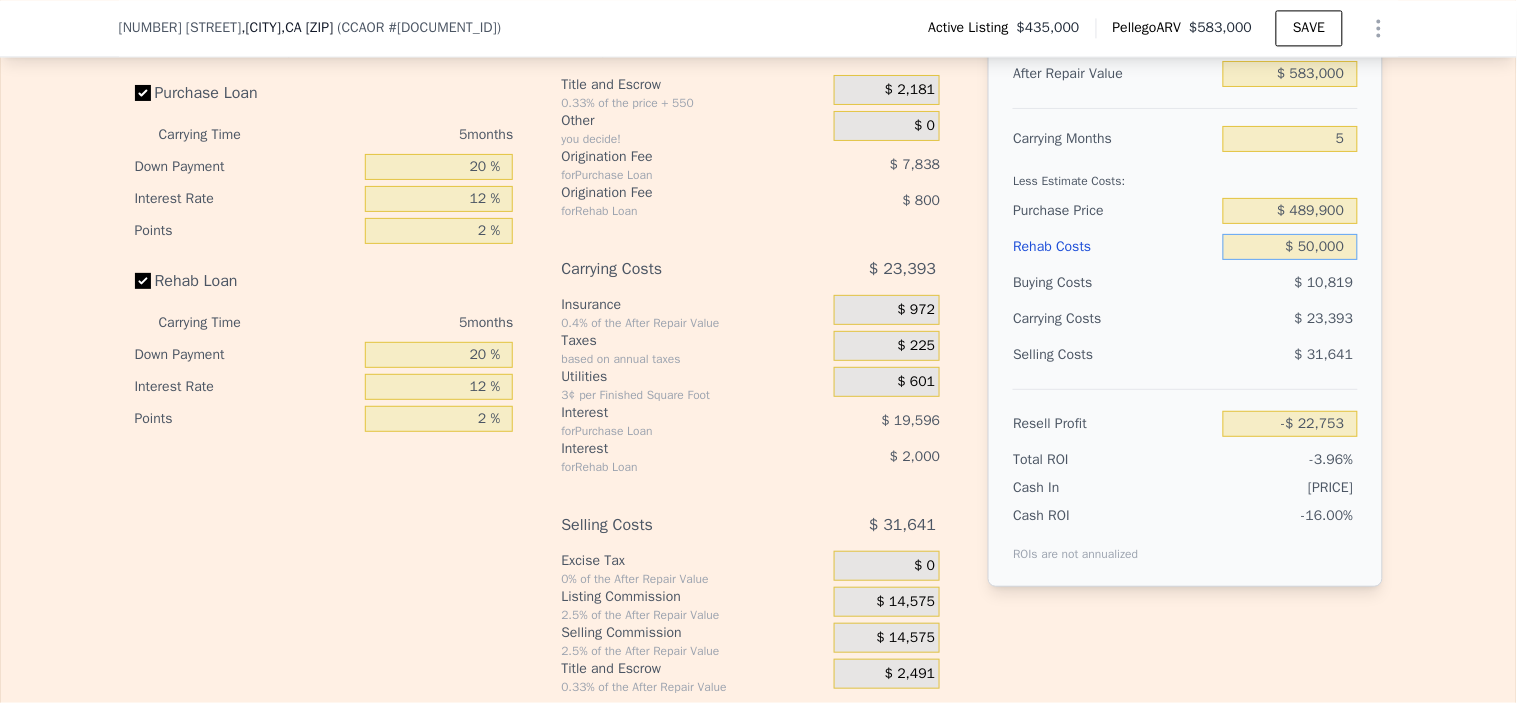 type on "$ 50,000" 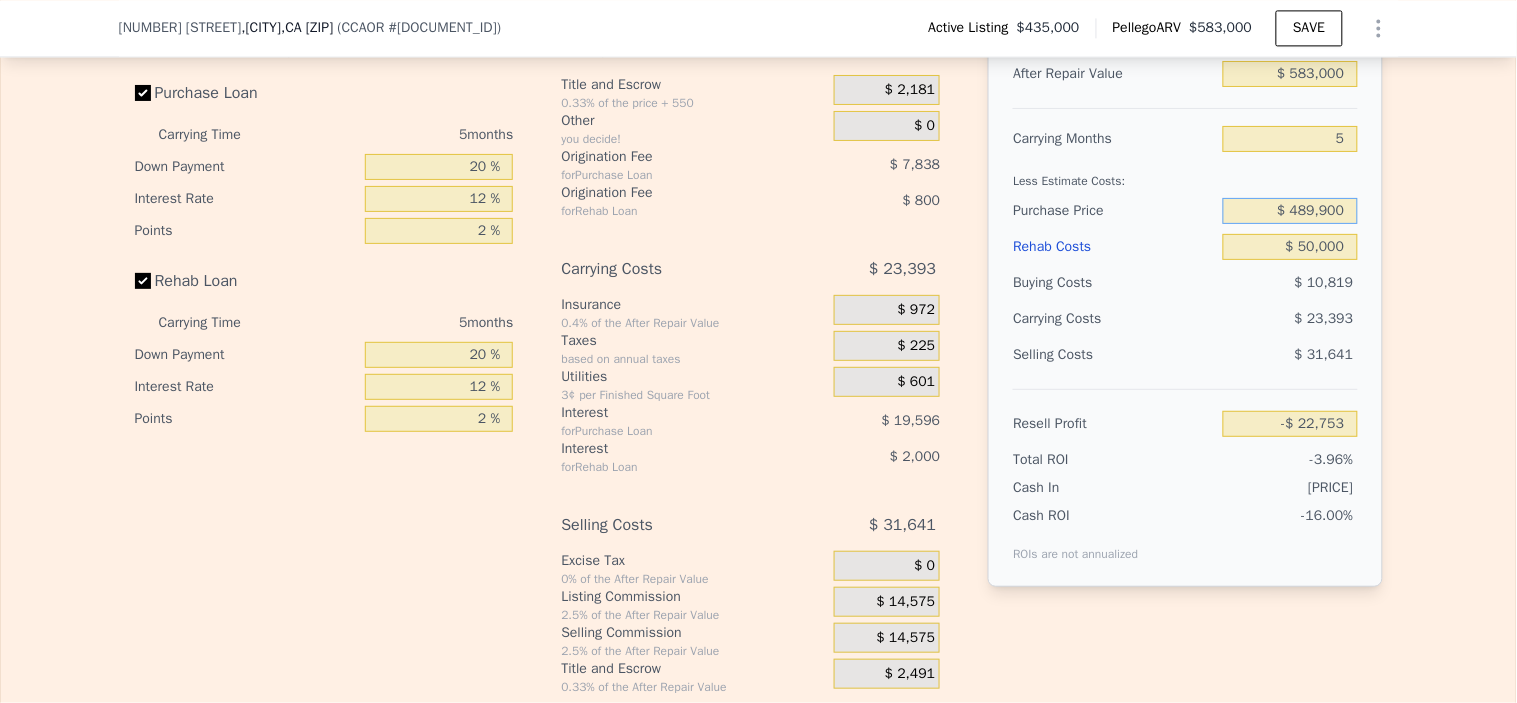 drag, startPoint x: 1335, startPoint y: 238, endPoint x: 964, endPoint y: 188, distance: 374.3541 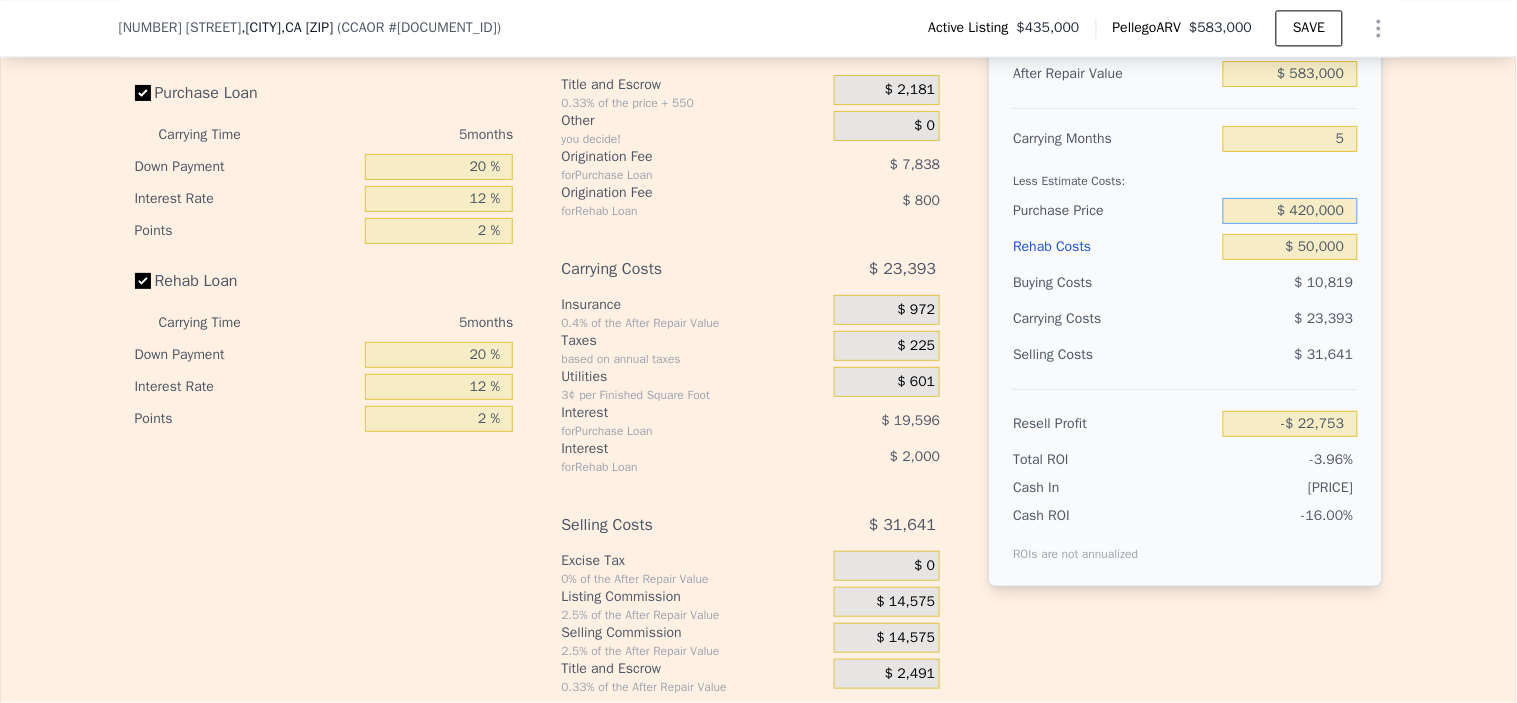 type on "$ 420,000" 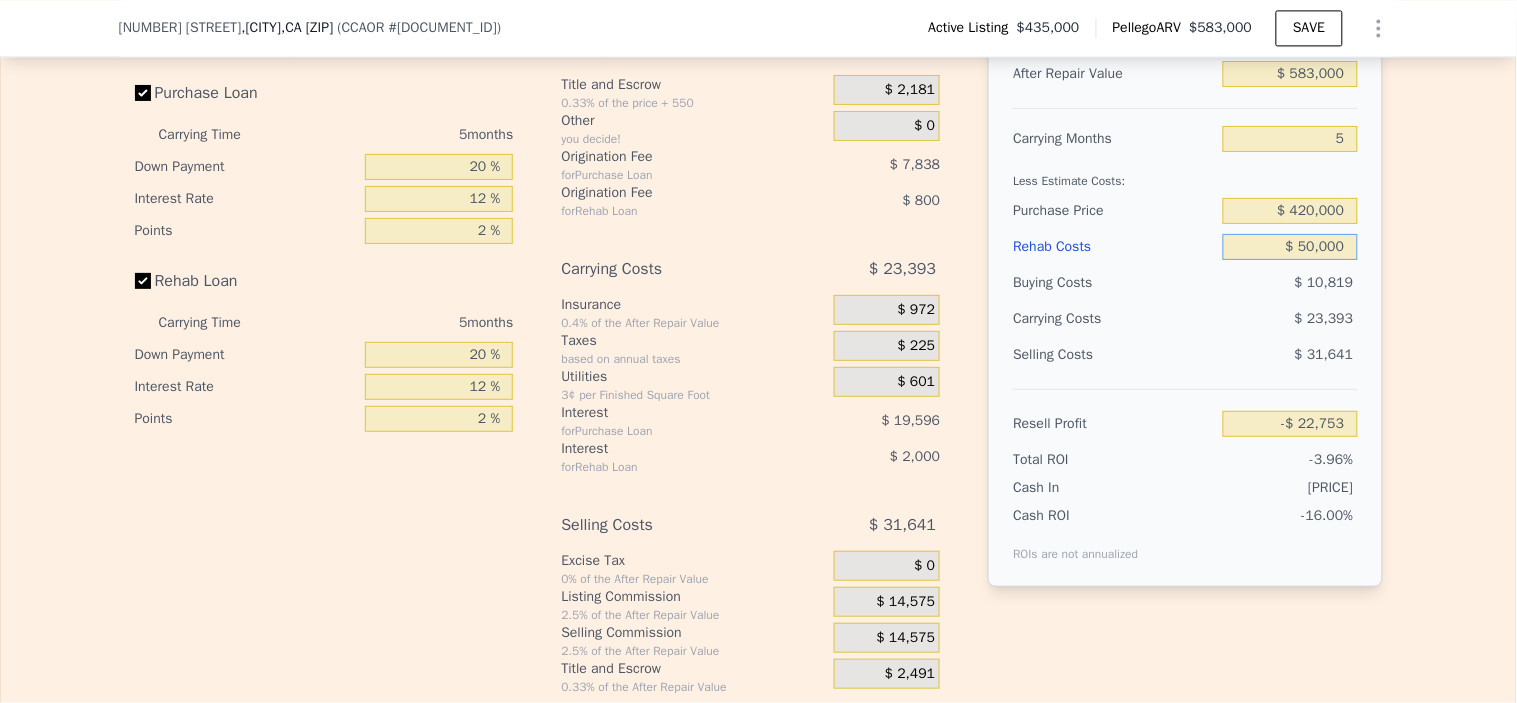 click on "$ 50,000" at bounding box center (1290, 247) 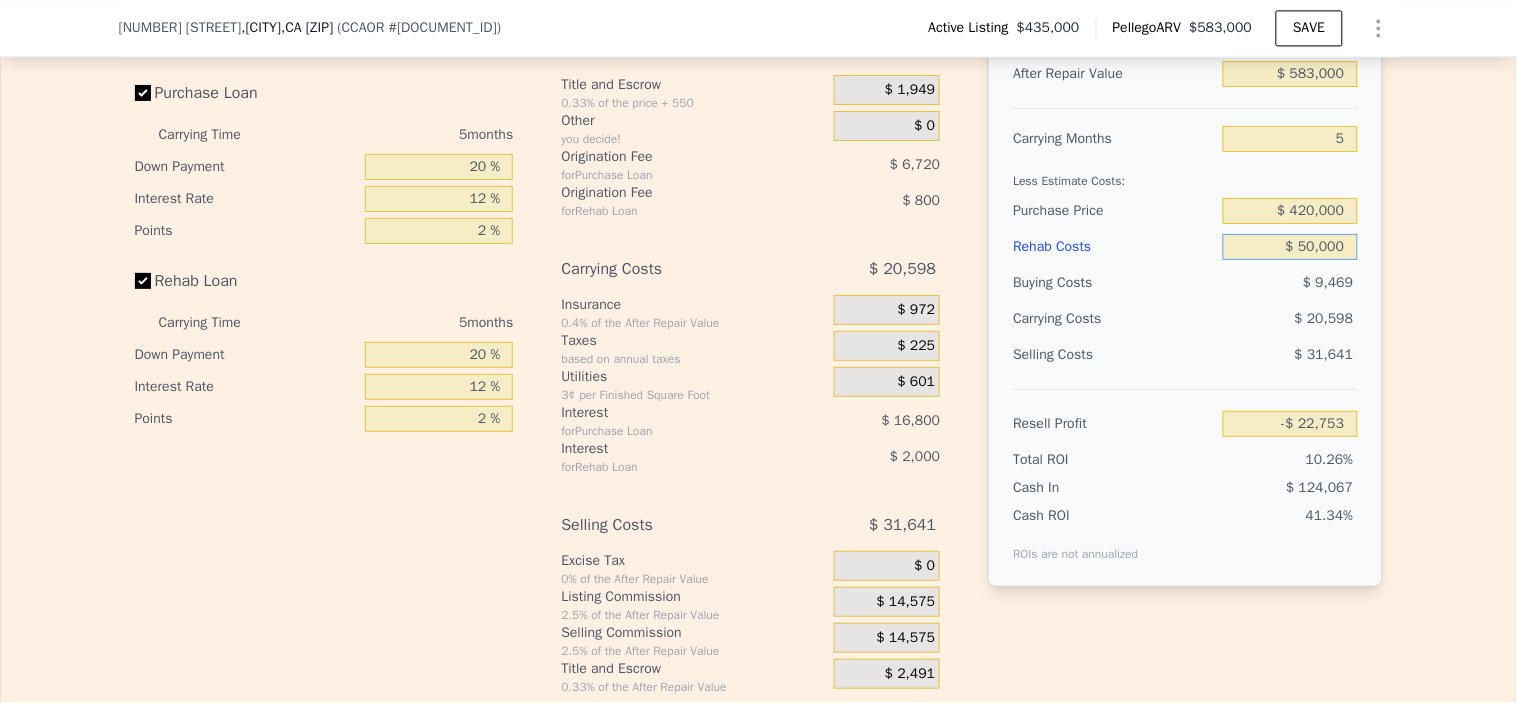 type on "$ 51,292" 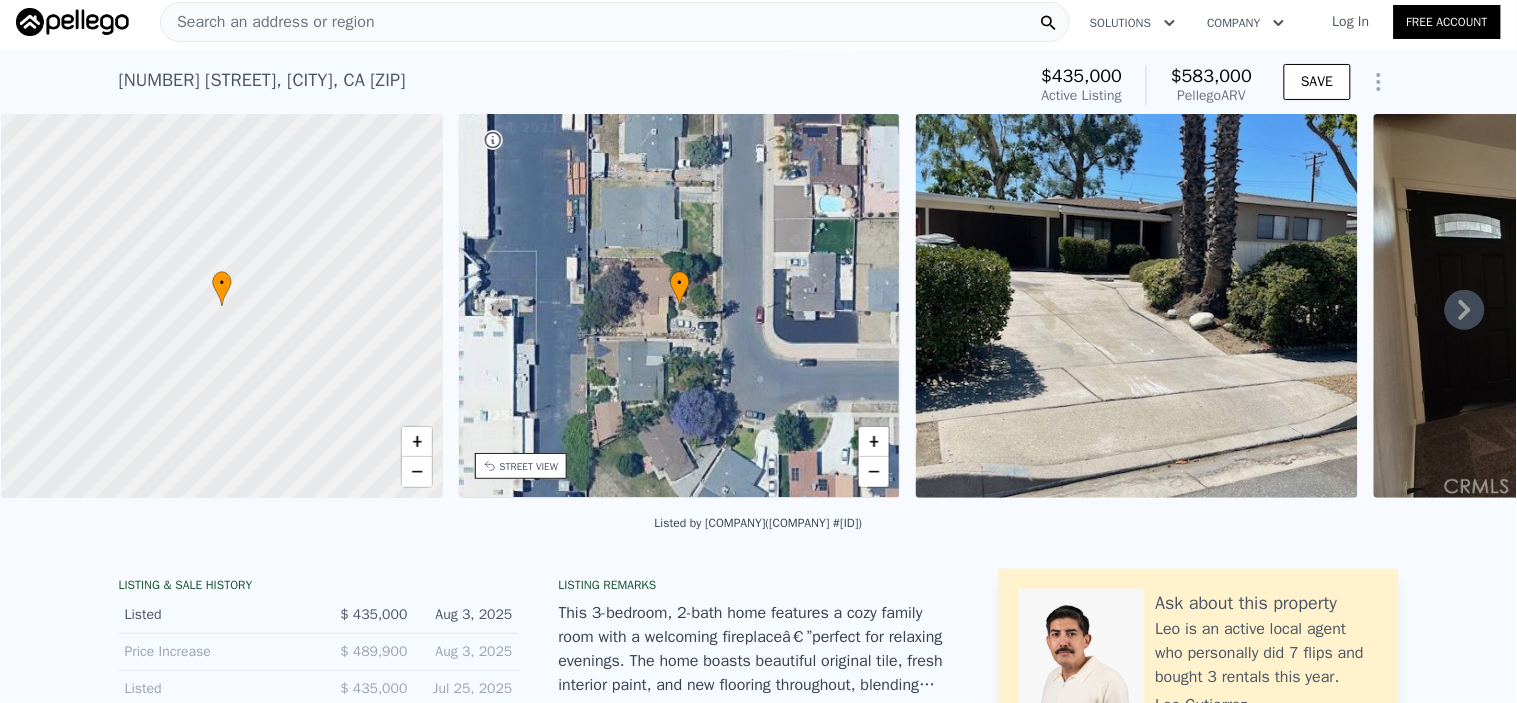 scroll, scrollTop: 0, scrollLeft: 0, axis: both 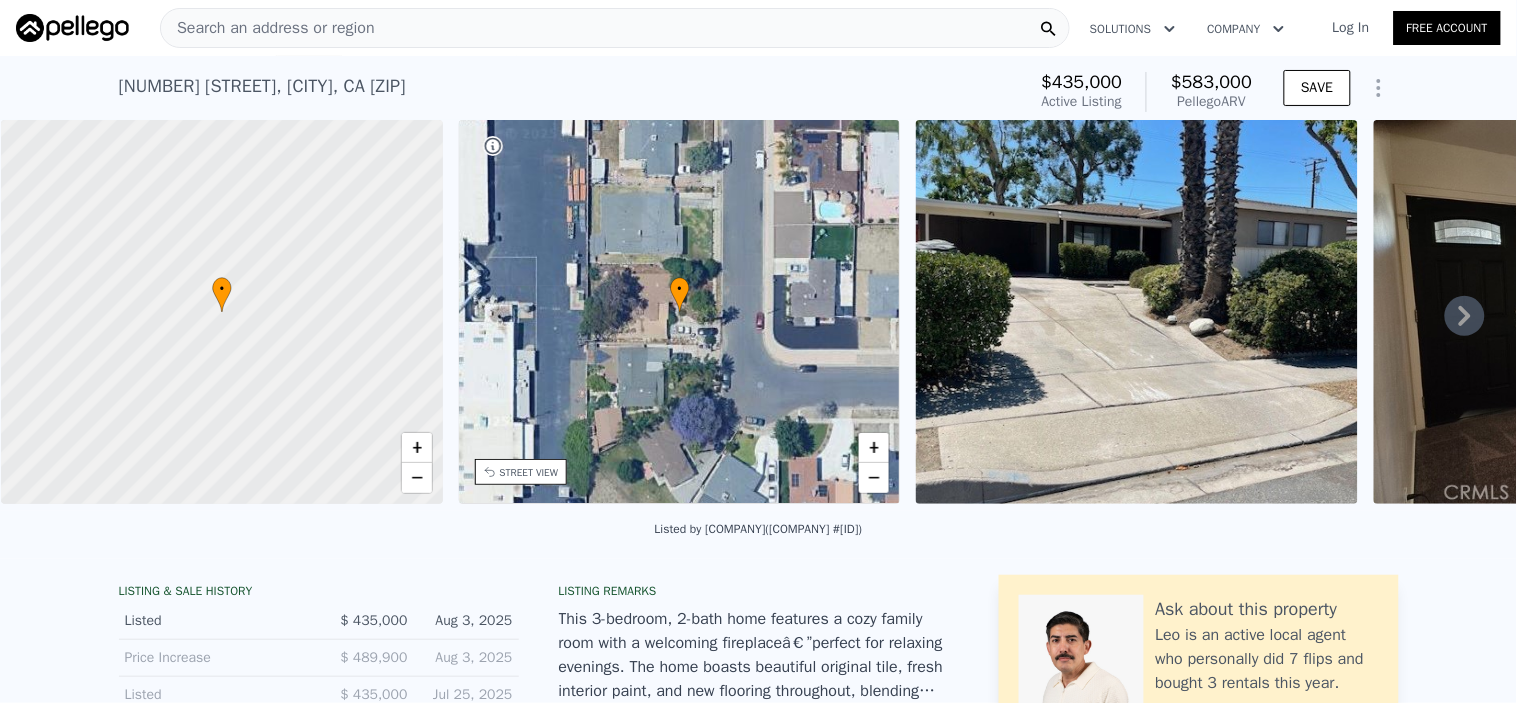 click on "Search an address or region" at bounding box center [268, 28] 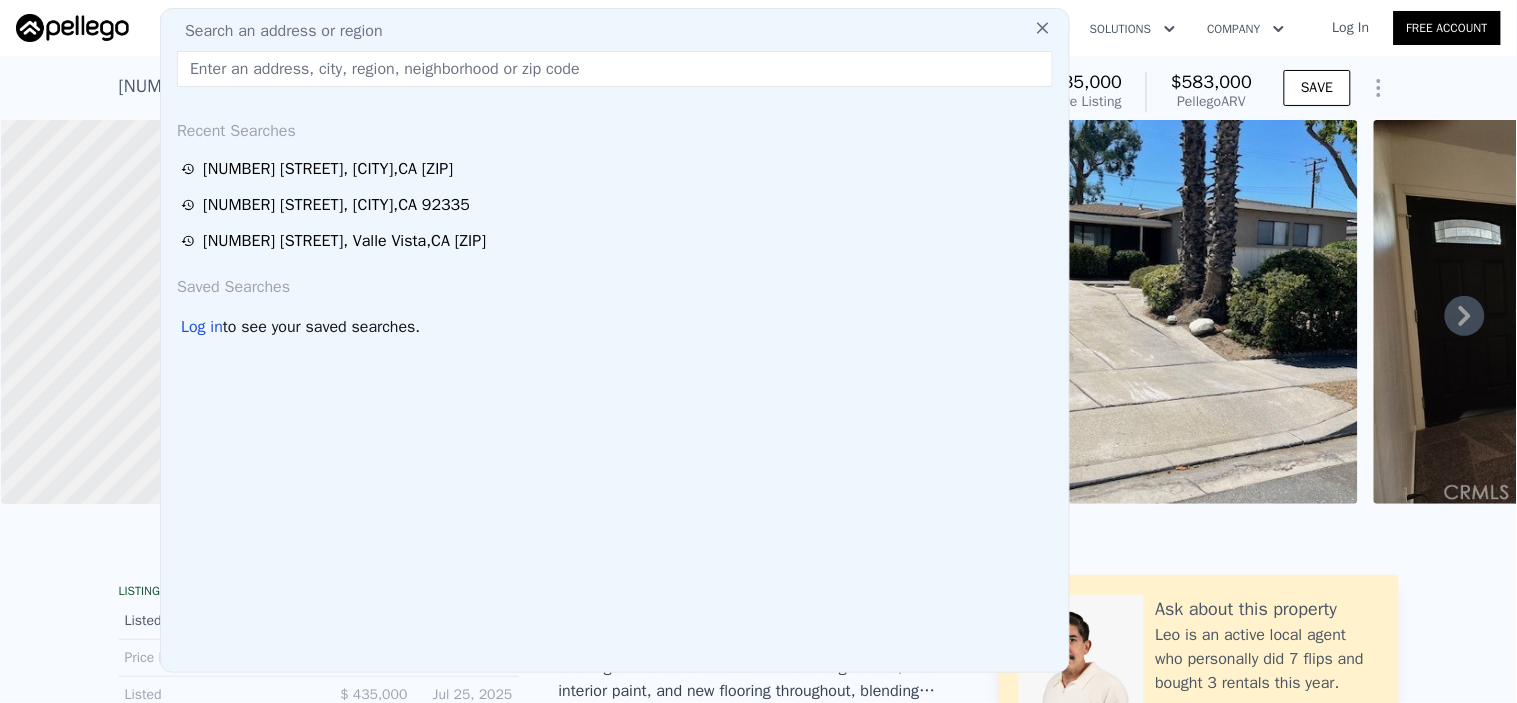 click at bounding box center (615, 69) 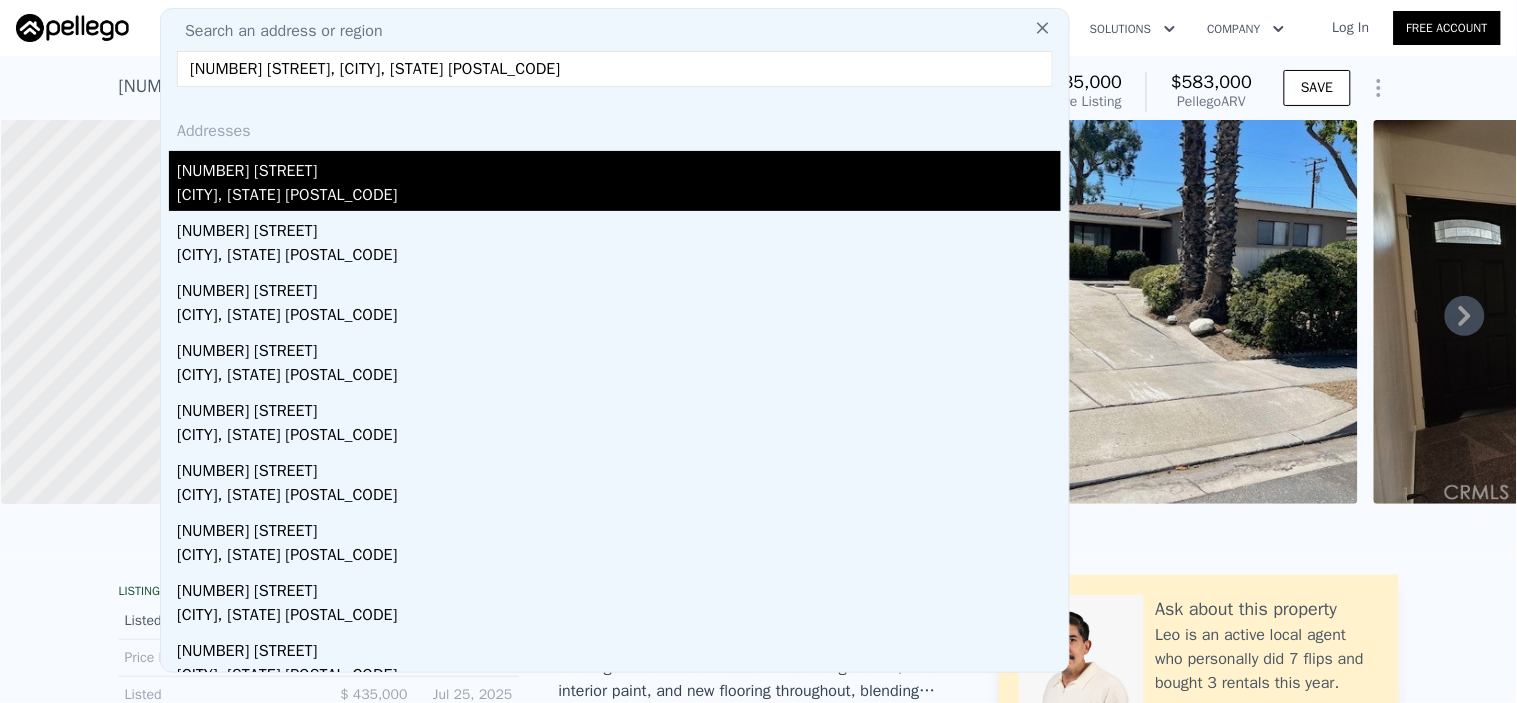 type on "[NUMBER] [STREET], [CITY], [STATE] [POSTAL_CODE]" 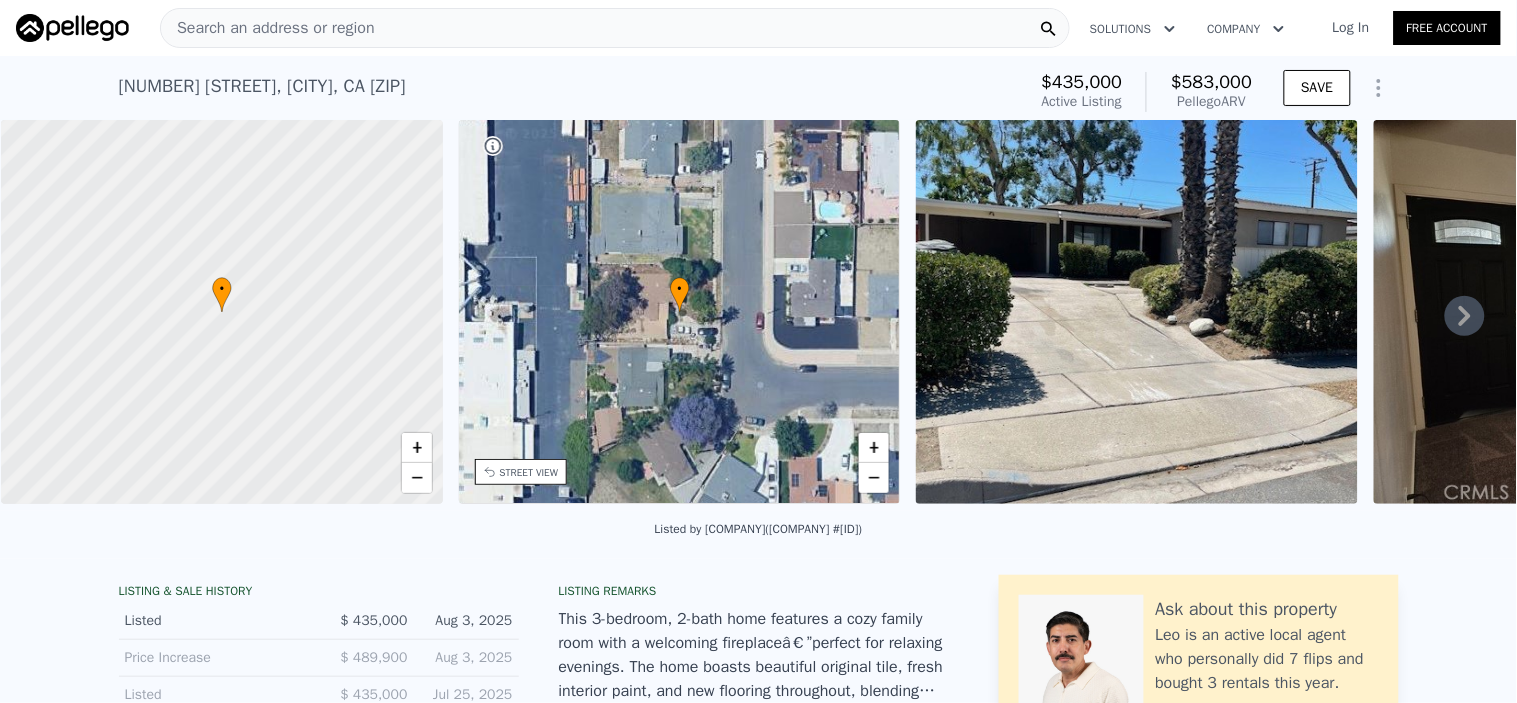type on "3" 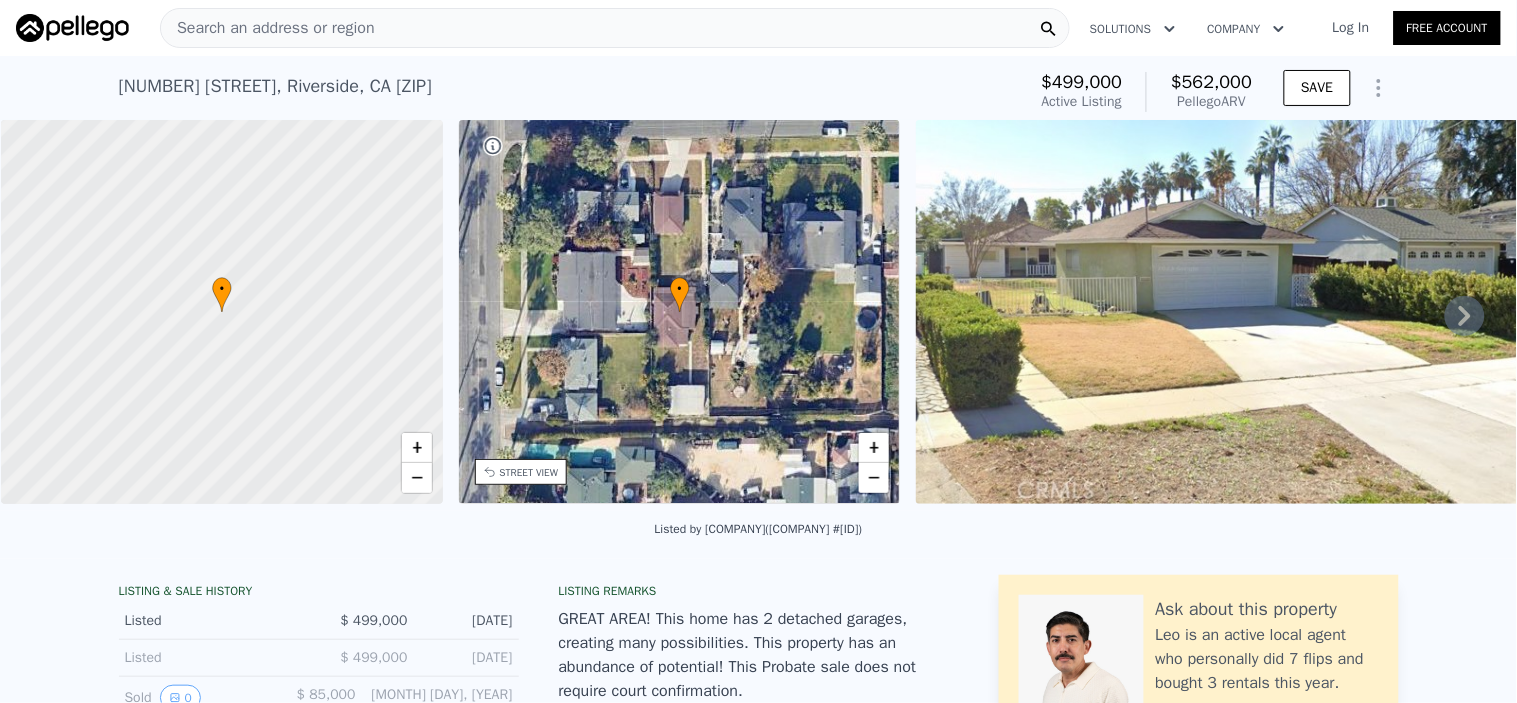 click on "Search an address or region" at bounding box center [268, 28] 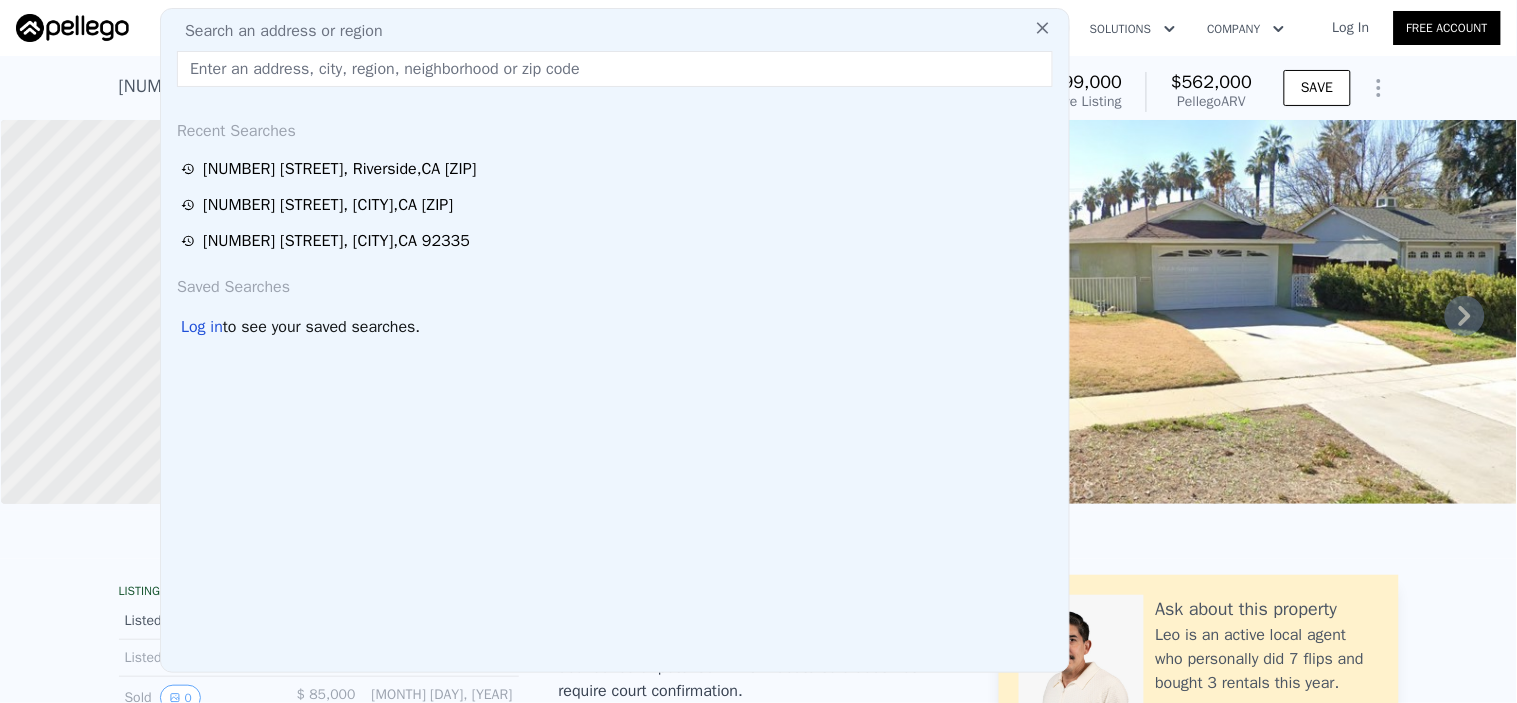 click at bounding box center (615, 69) 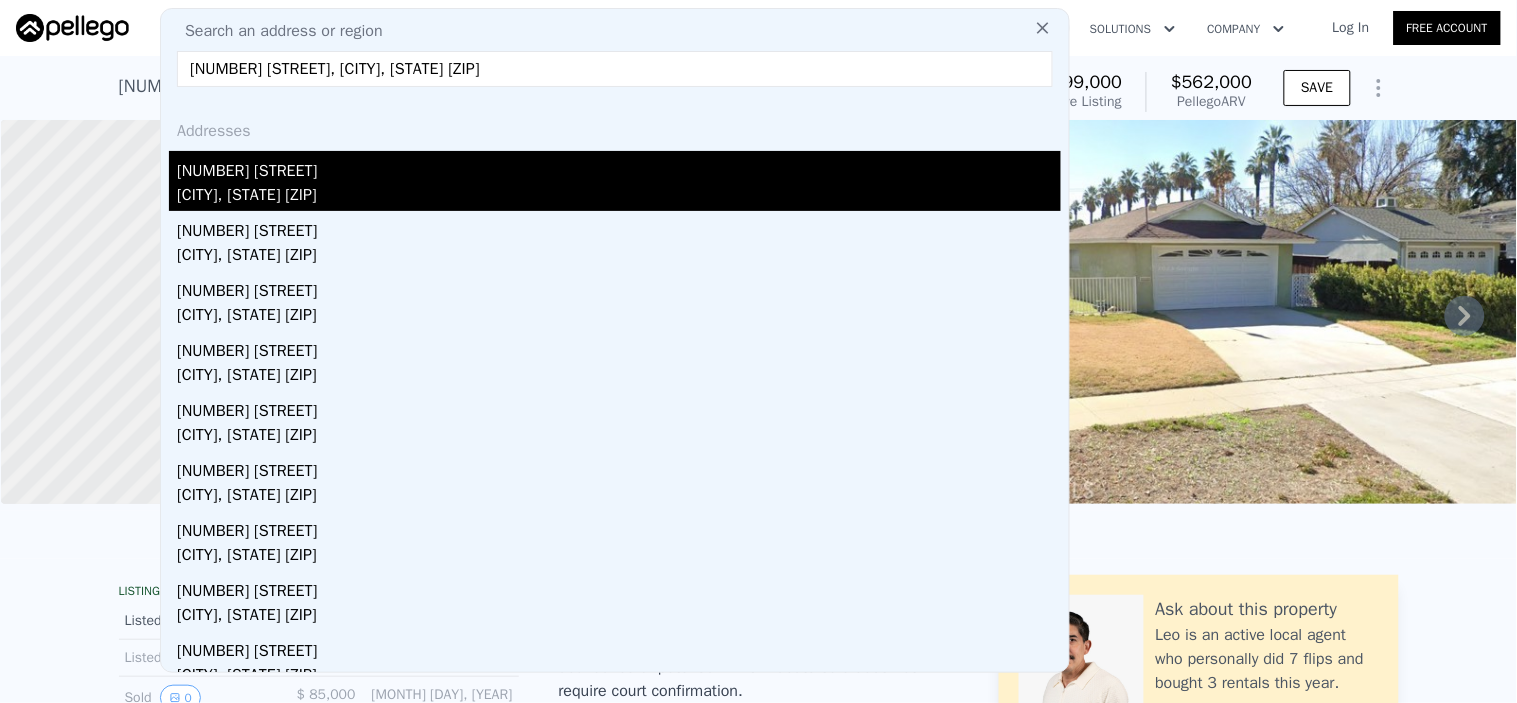 type on "[NUMBER] [STREET], [CITY], [STATE] [ZIP]" 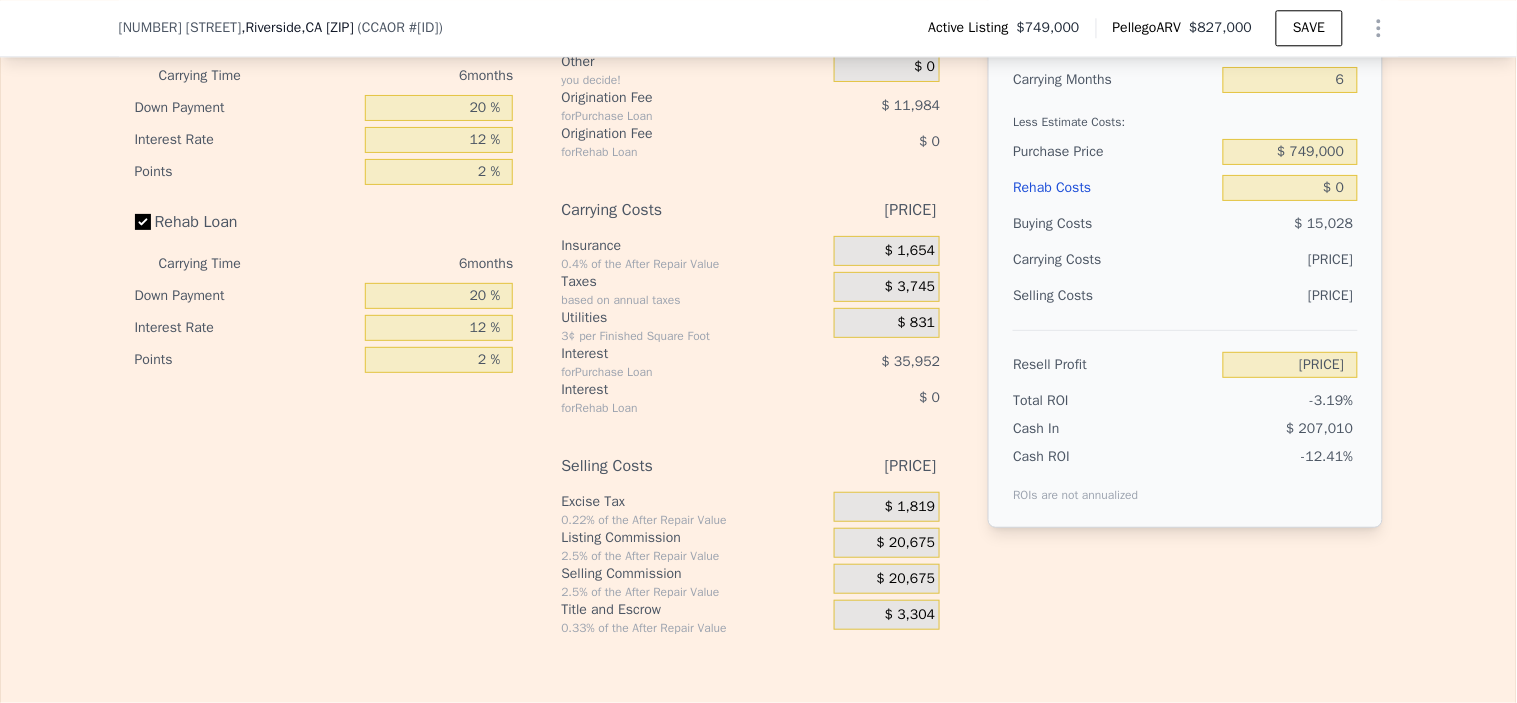 scroll, scrollTop: 3326, scrollLeft: 0, axis: vertical 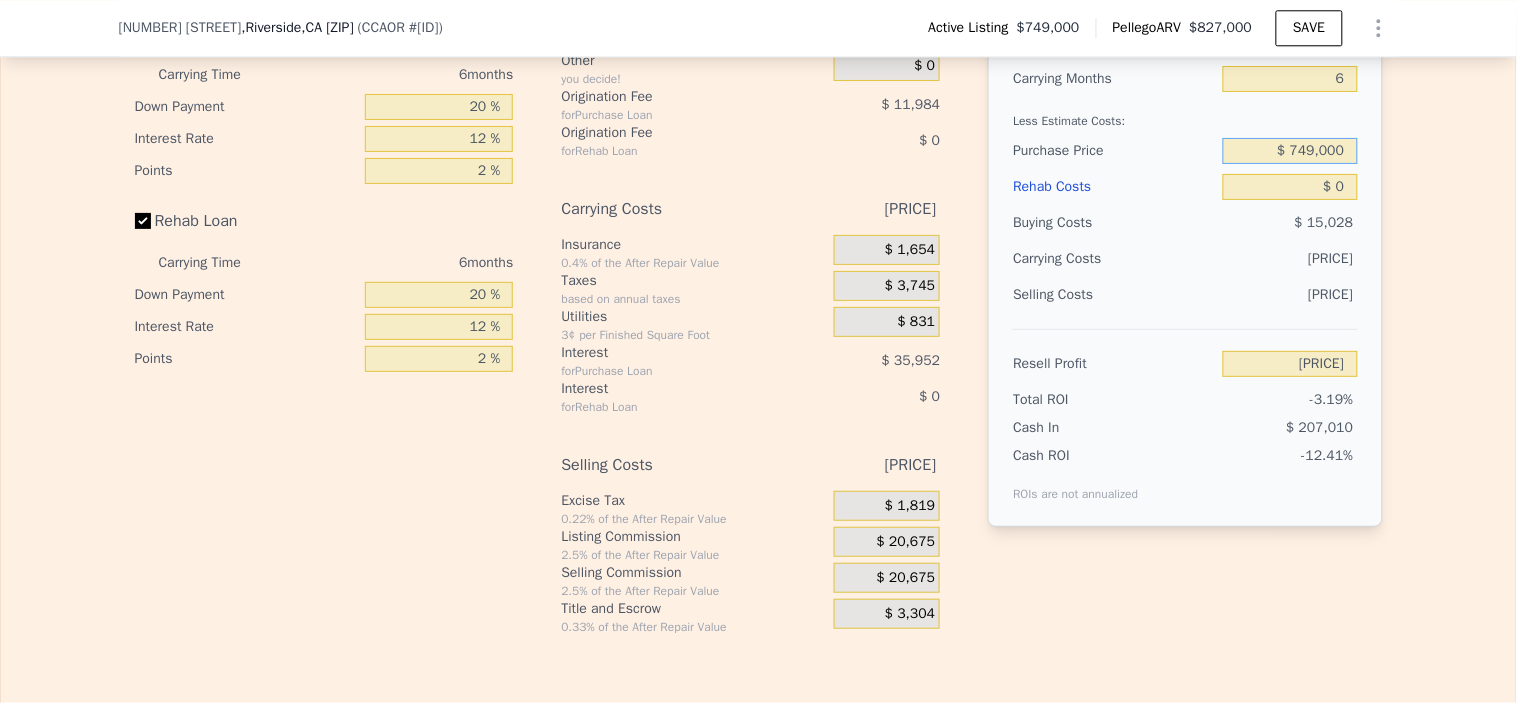 drag, startPoint x: 1342, startPoint y: 193, endPoint x: 946, endPoint y: 172, distance: 396.55643 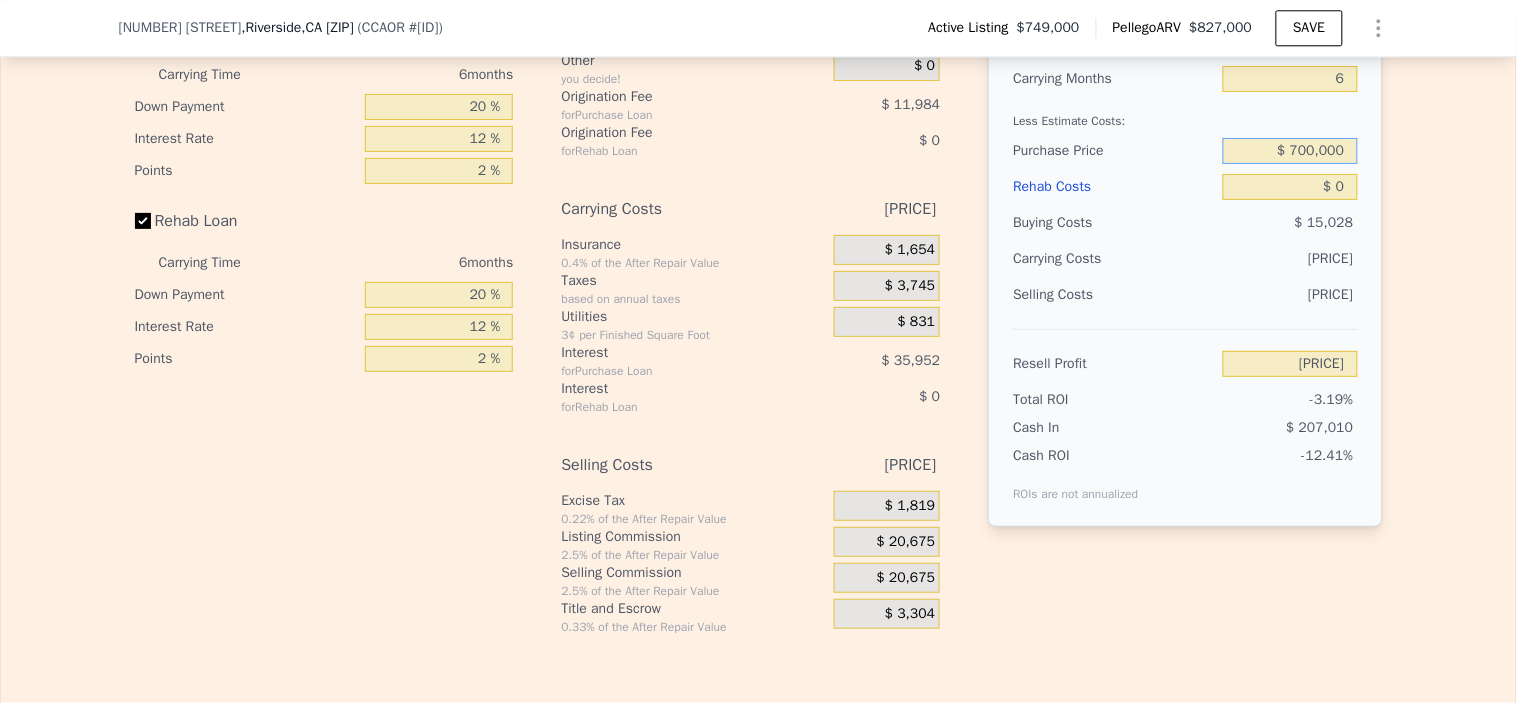 type on "$ 700,000" 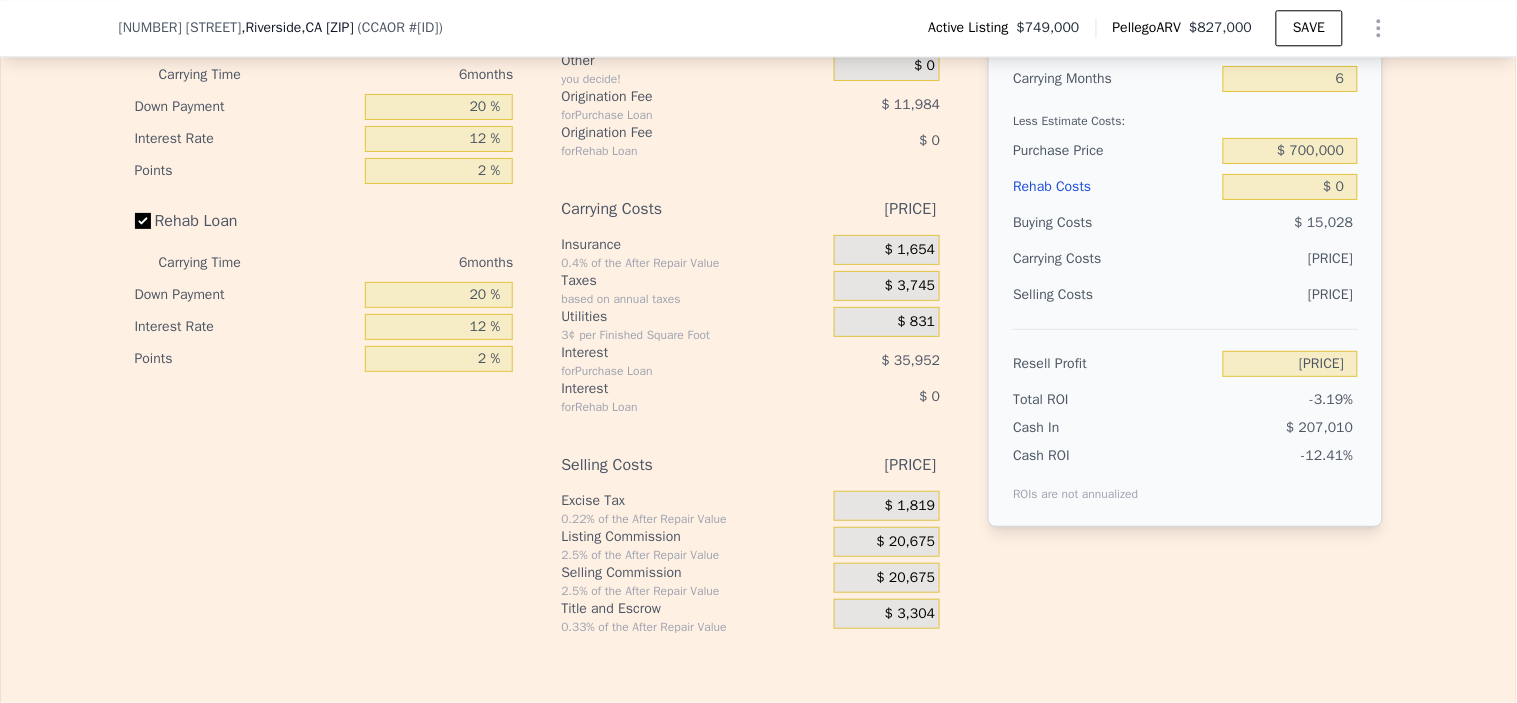 click on "Buying Costs" at bounding box center (1114, 223) 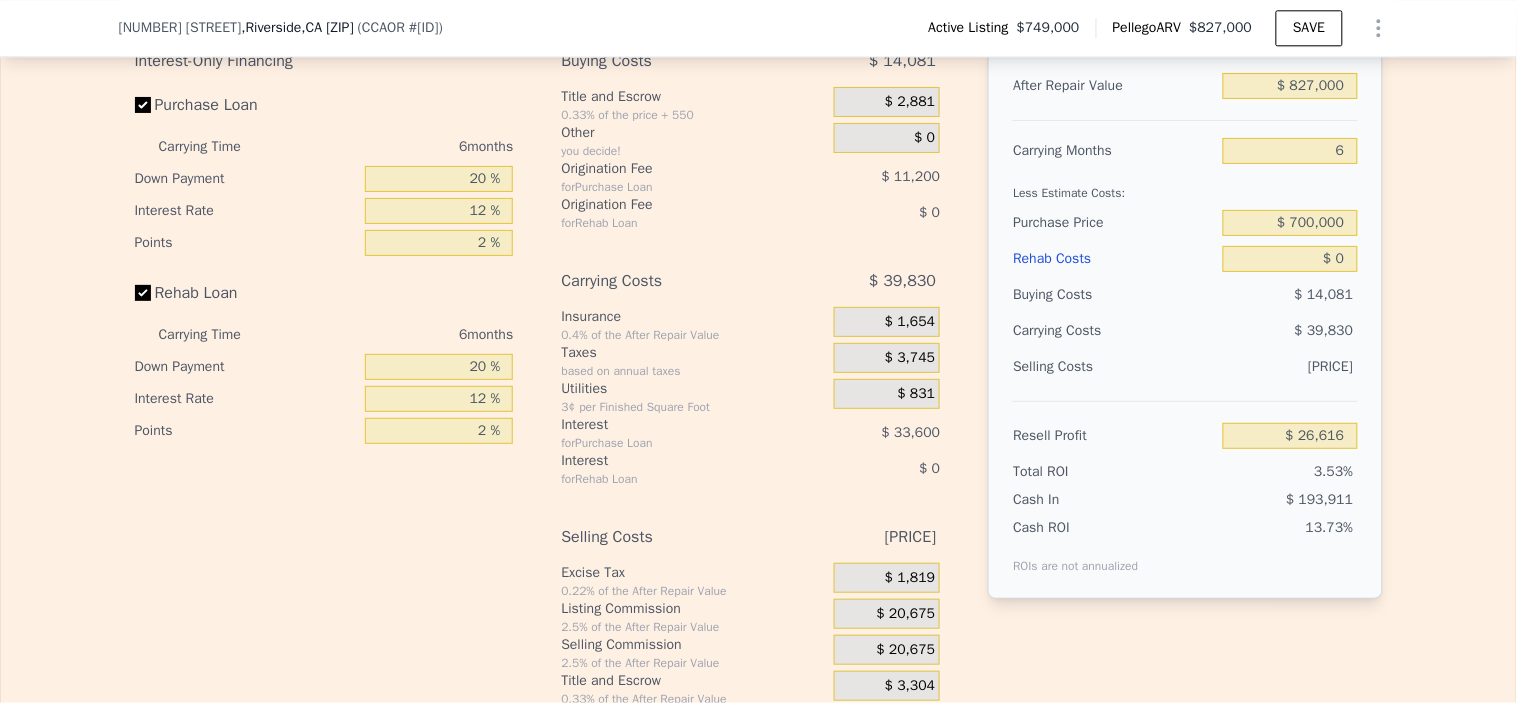 scroll, scrollTop: 3215, scrollLeft: 0, axis: vertical 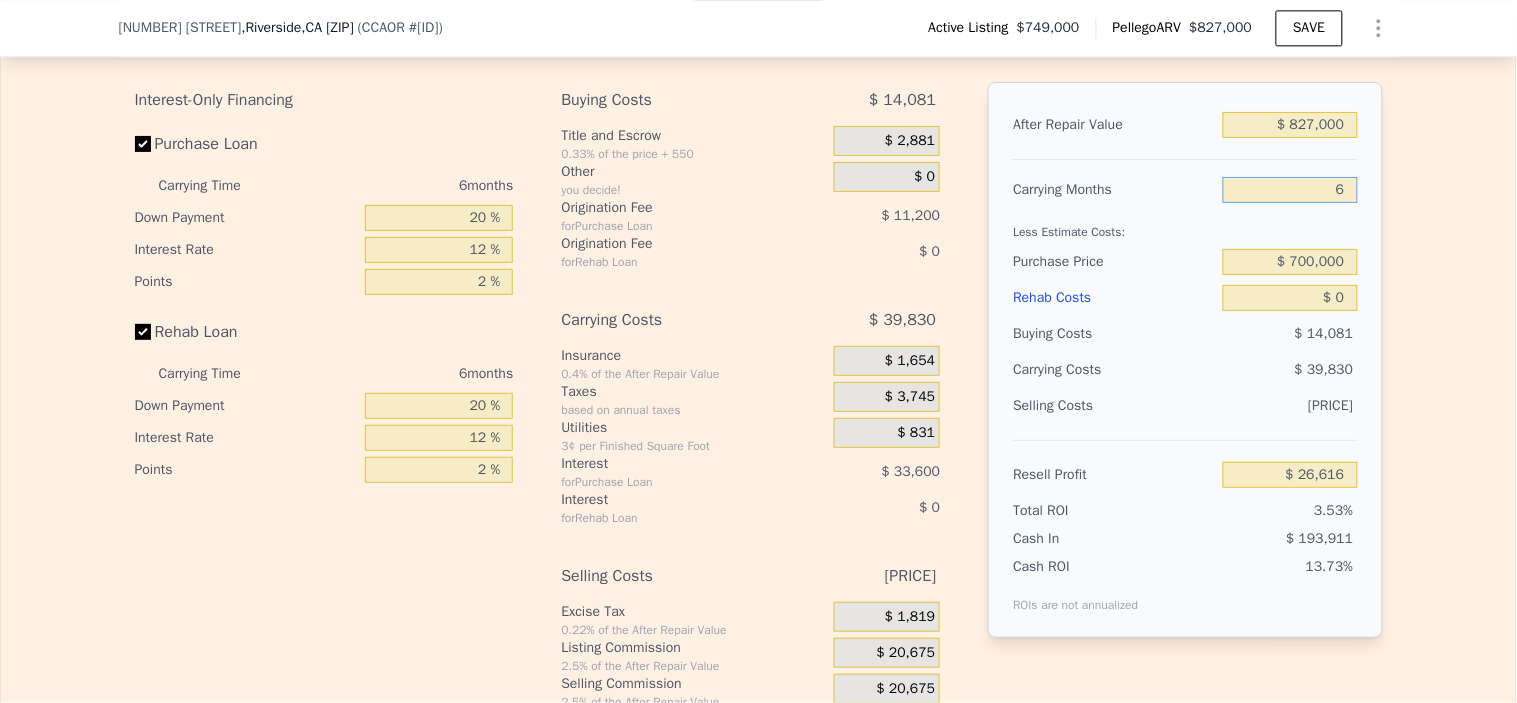 drag, startPoint x: 1321, startPoint y: 225, endPoint x: 1516, endPoint y: 234, distance: 195.20758 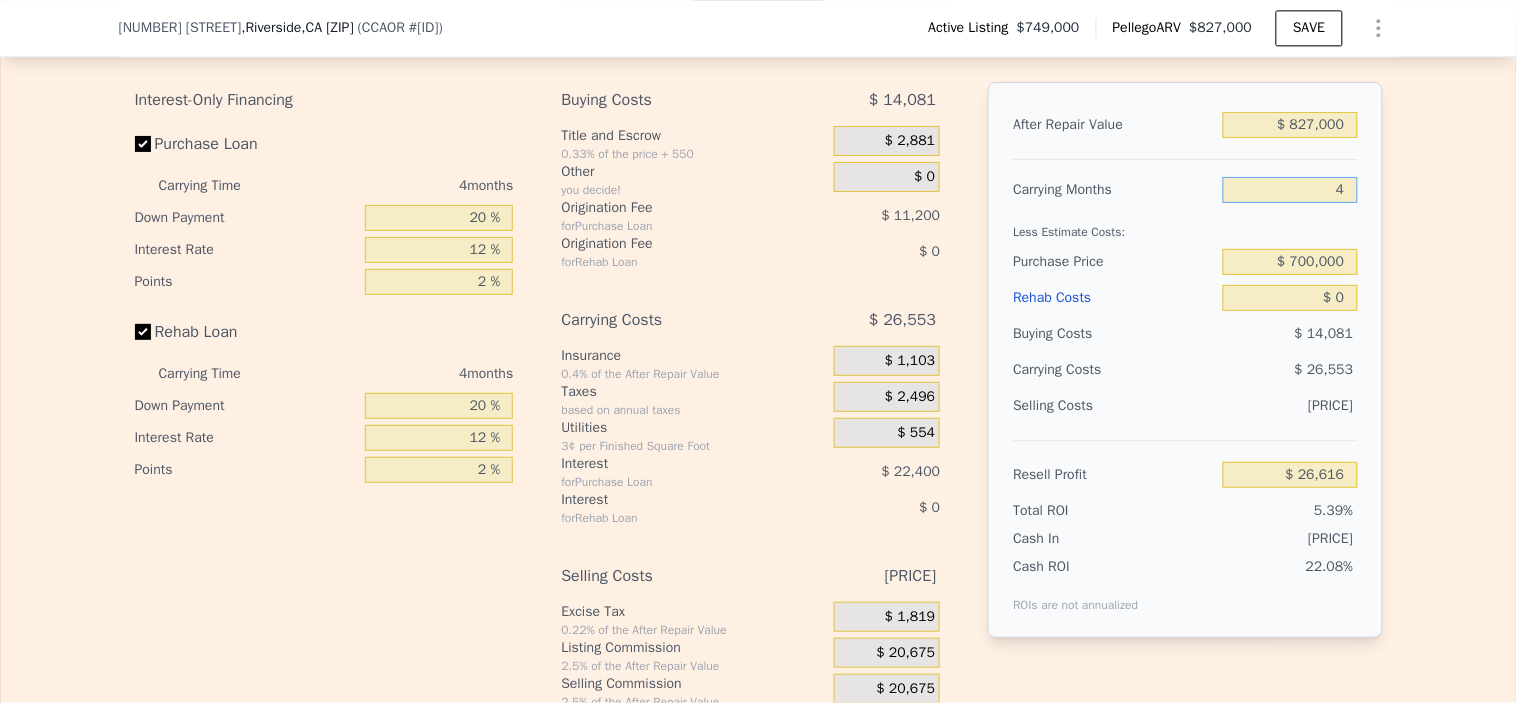 type on "$ 39,893" 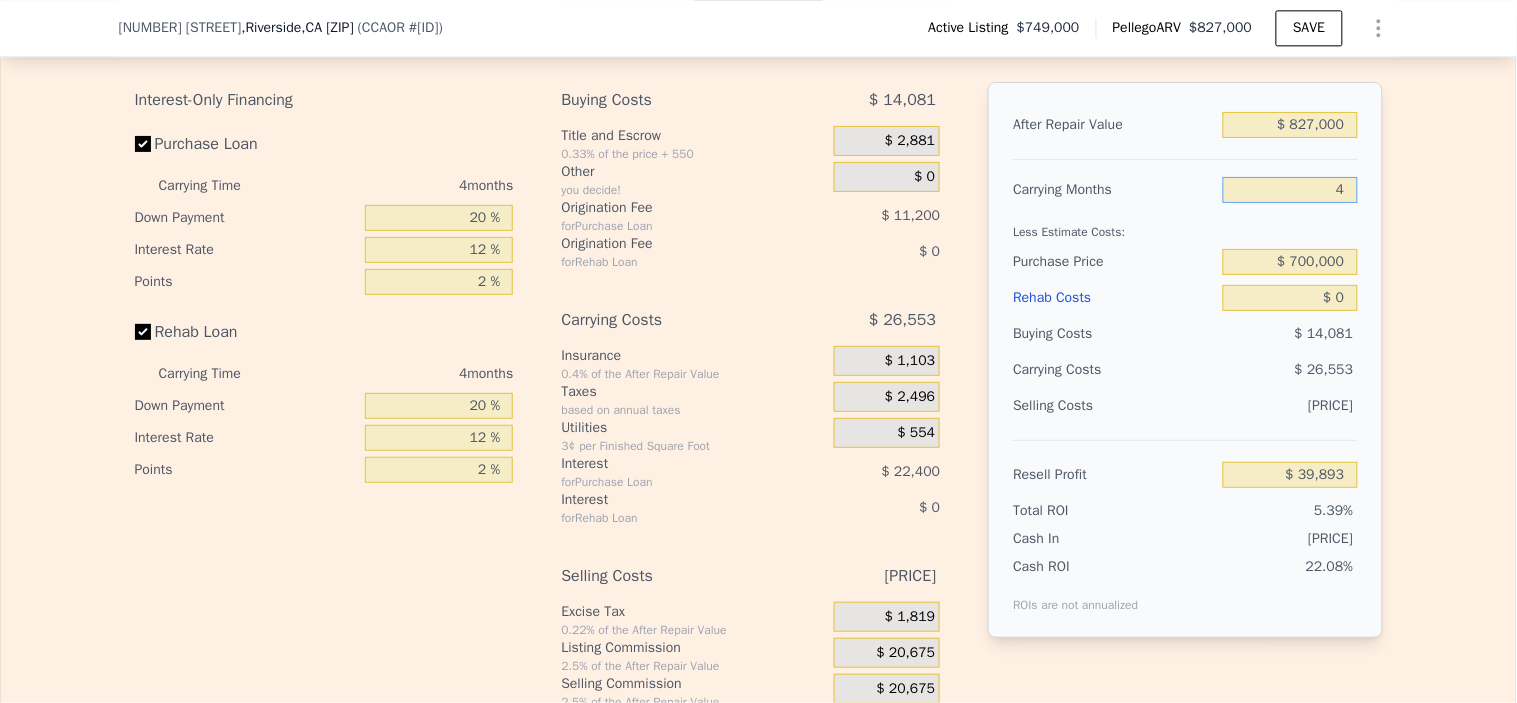 type on "4" 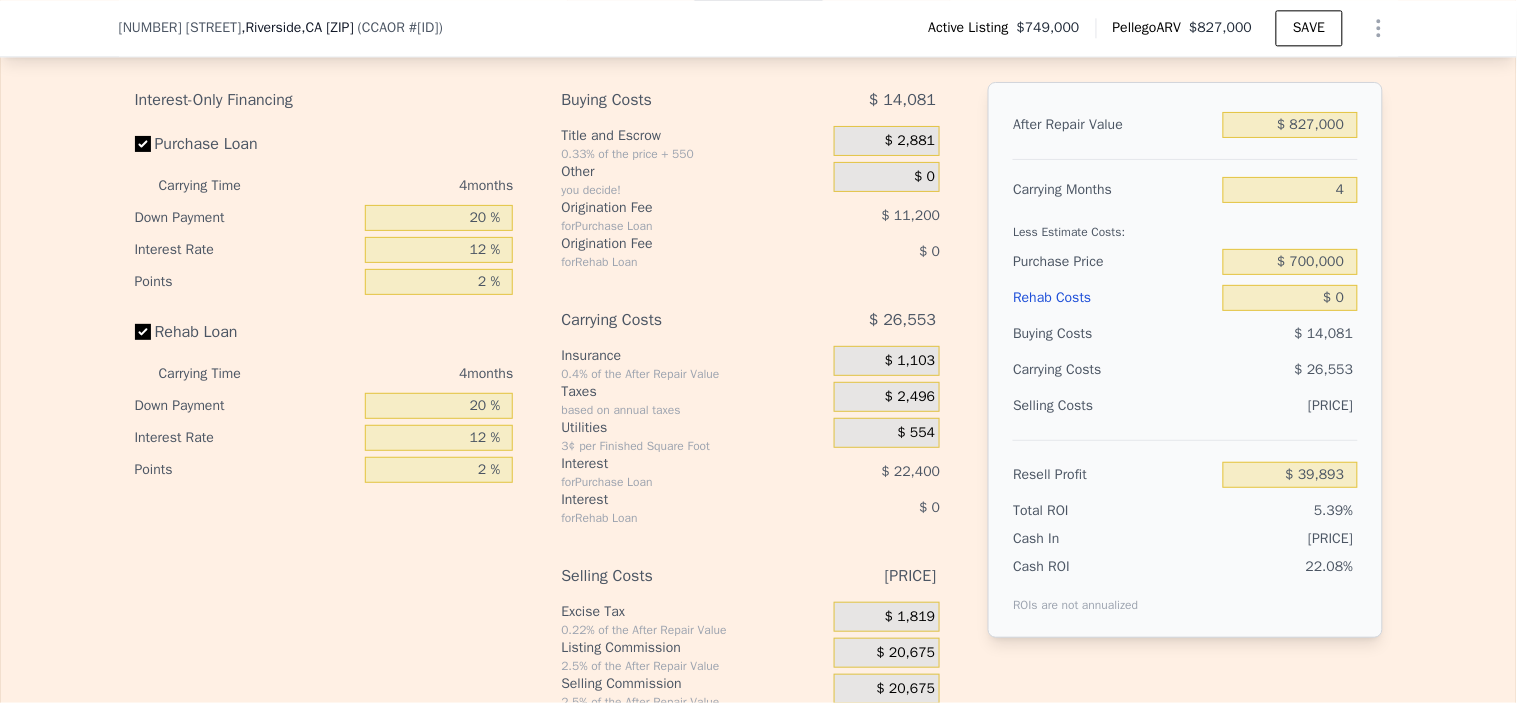 click on "Rehab Costs" at bounding box center [1114, 298] 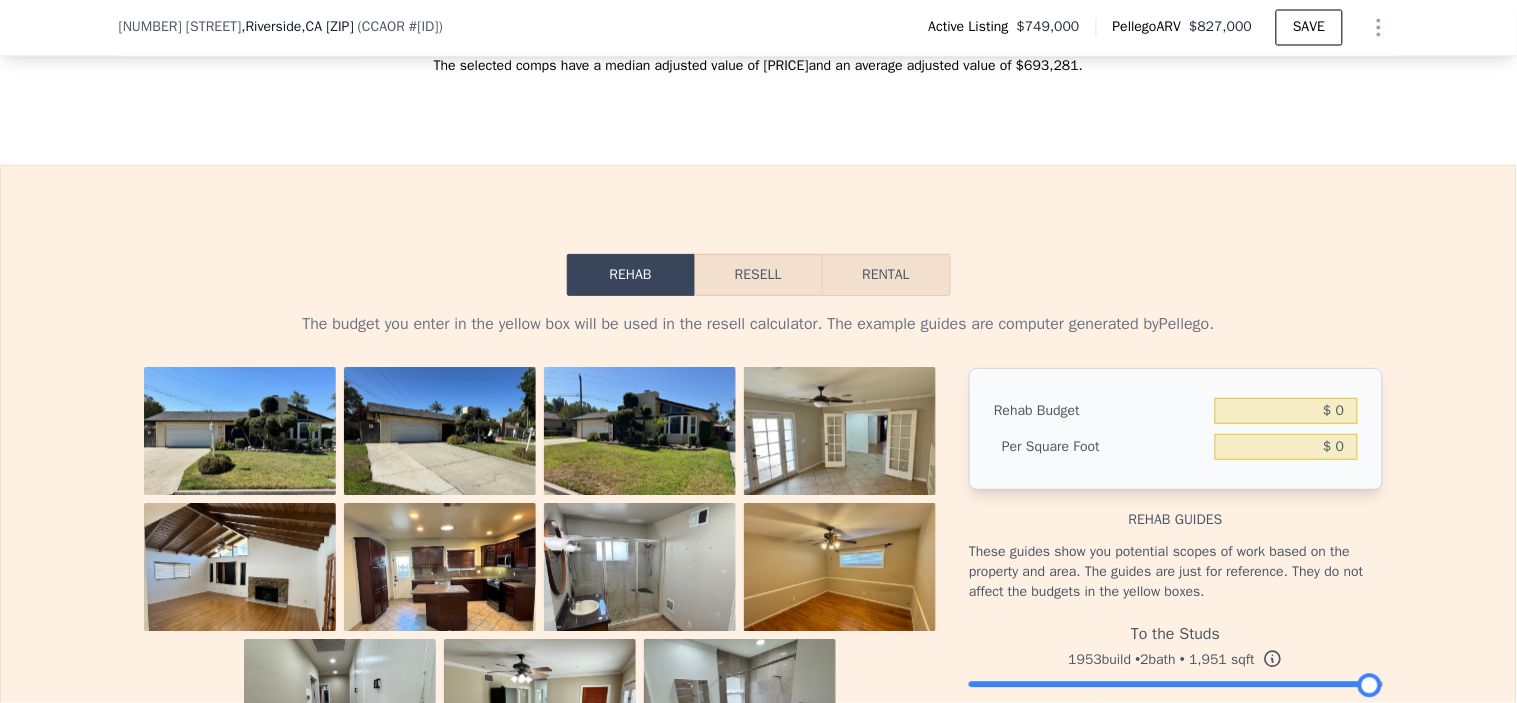 scroll, scrollTop: 2882, scrollLeft: 0, axis: vertical 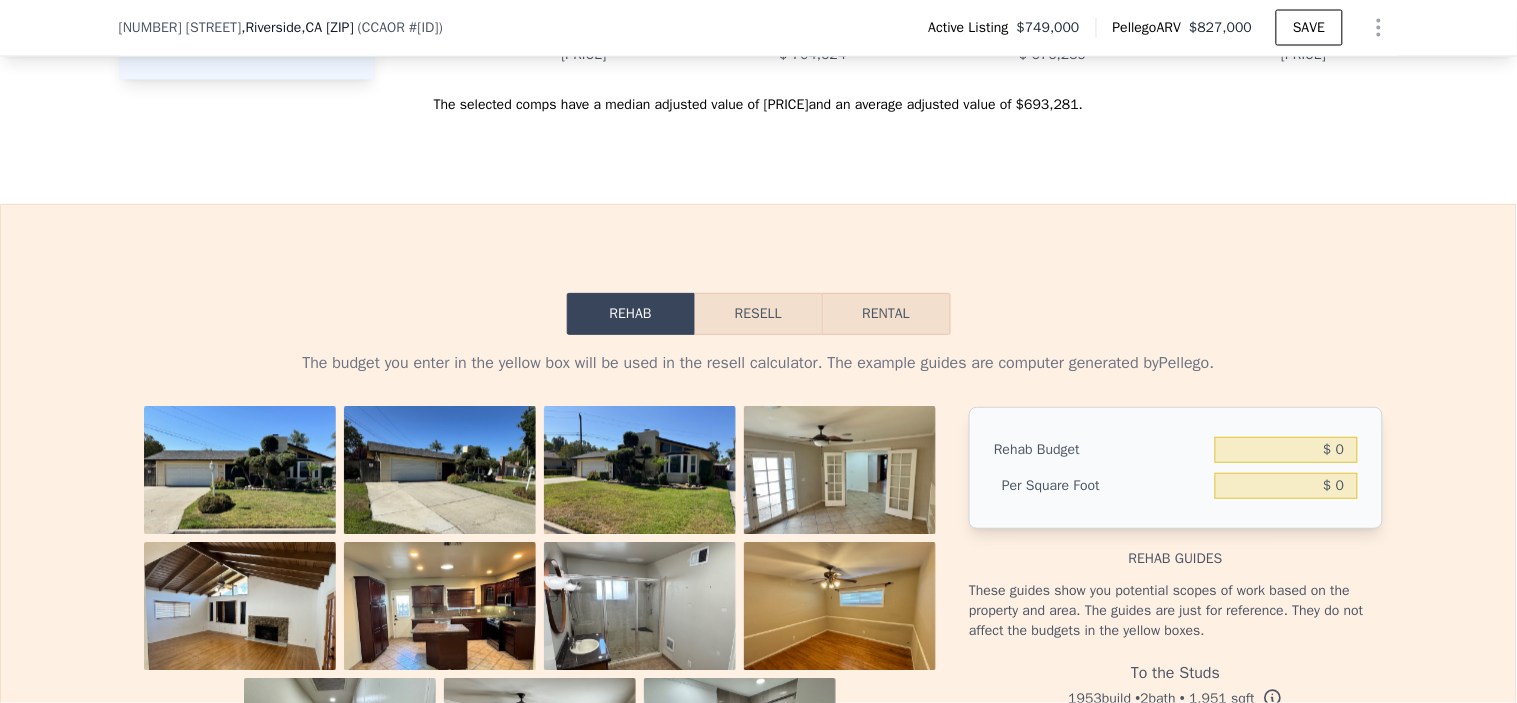 click on "Resell" at bounding box center [758, 314] 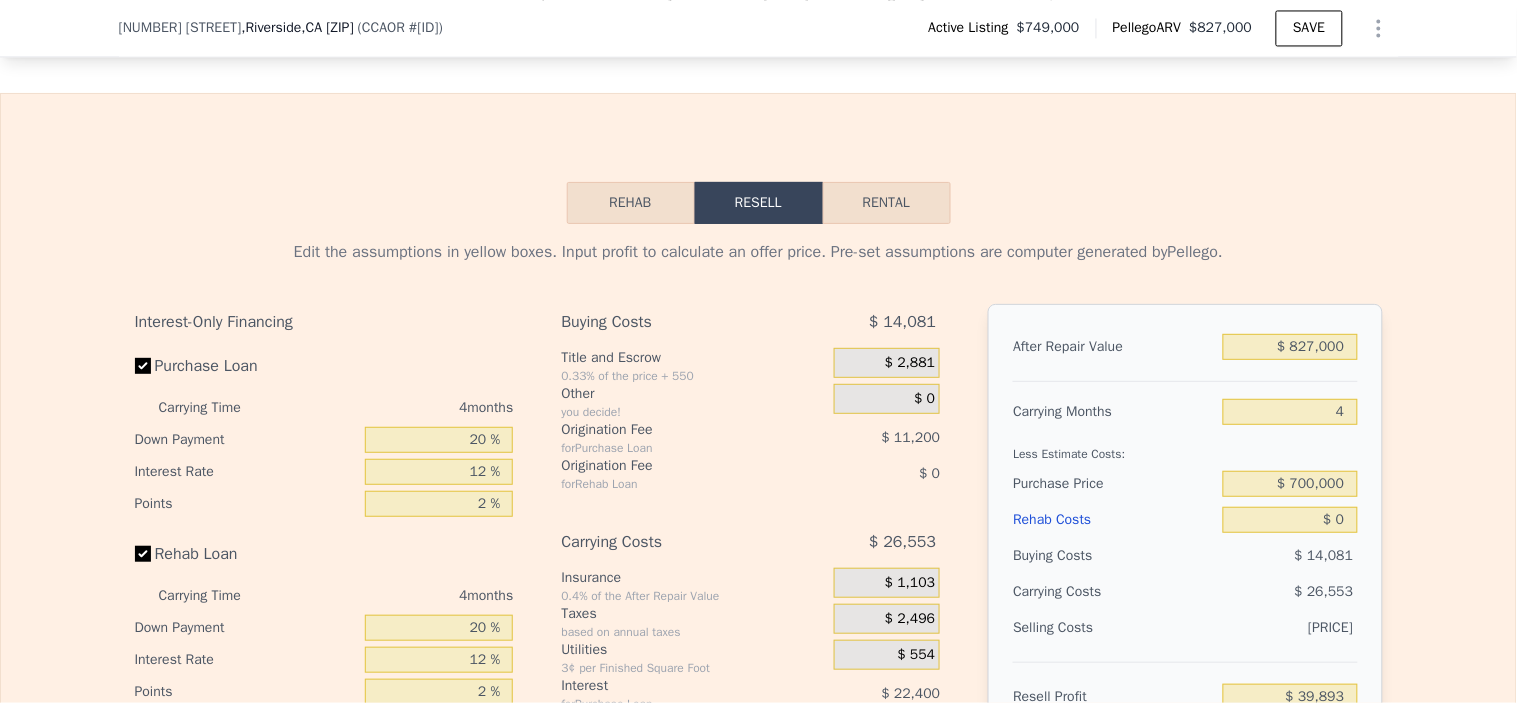 scroll, scrollTop: 3215, scrollLeft: 0, axis: vertical 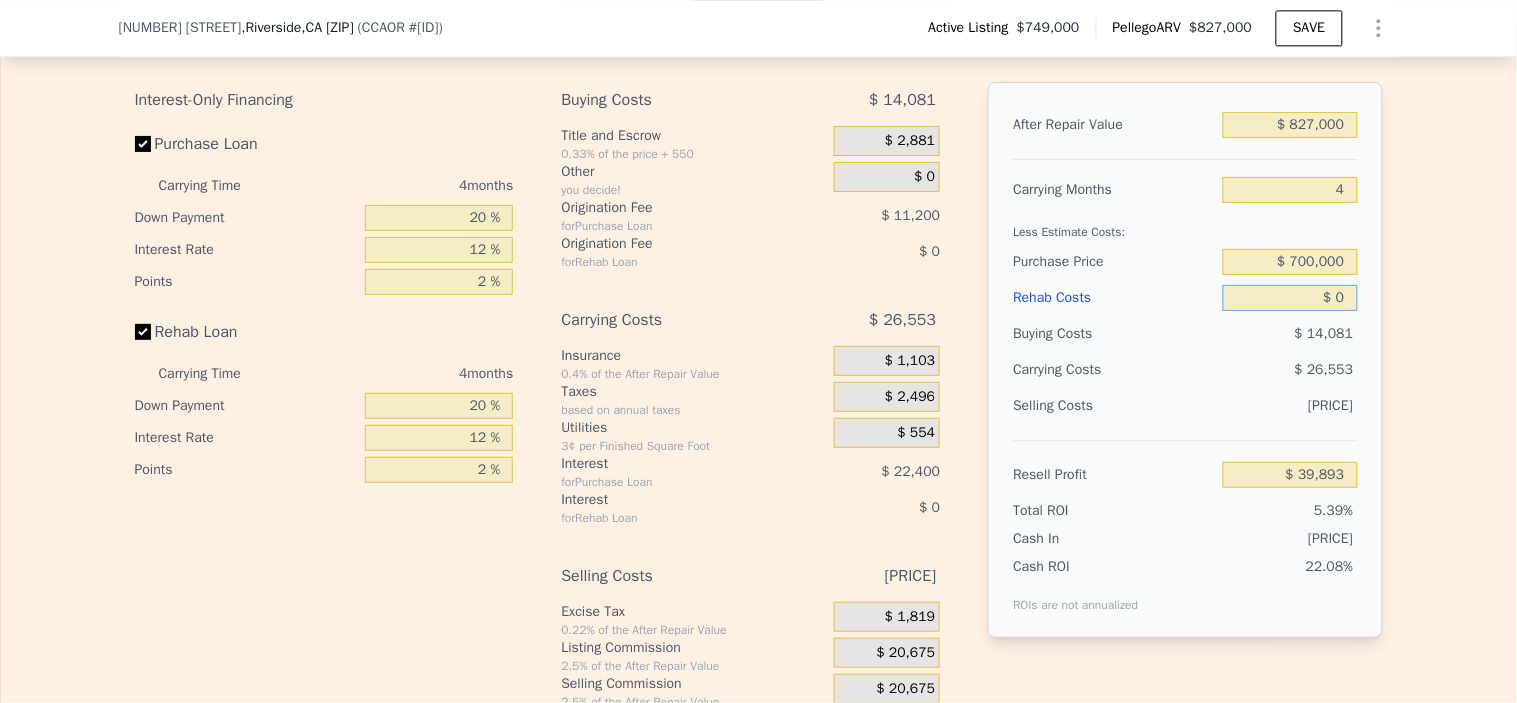 click on "$ 0" at bounding box center [1290, 298] 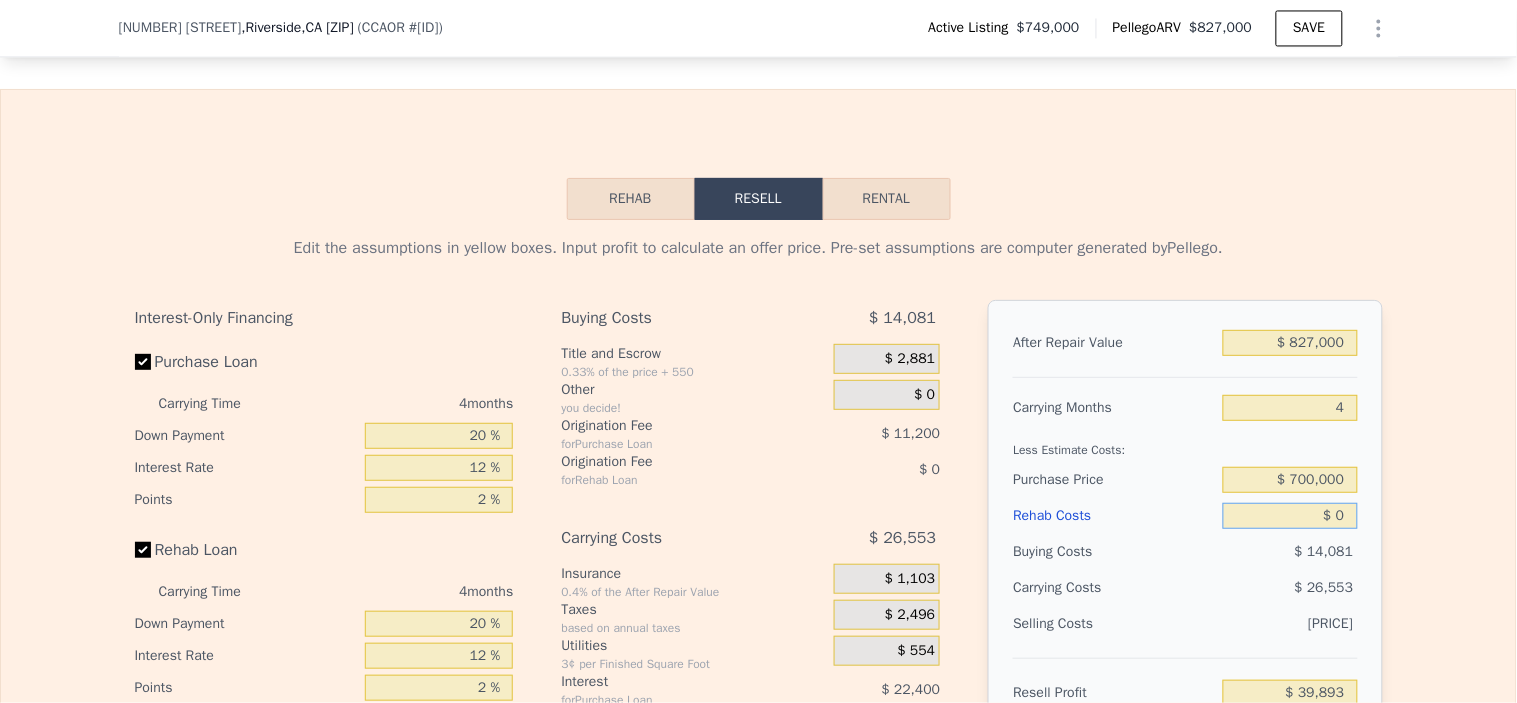 scroll, scrollTop: 2771, scrollLeft: 0, axis: vertical 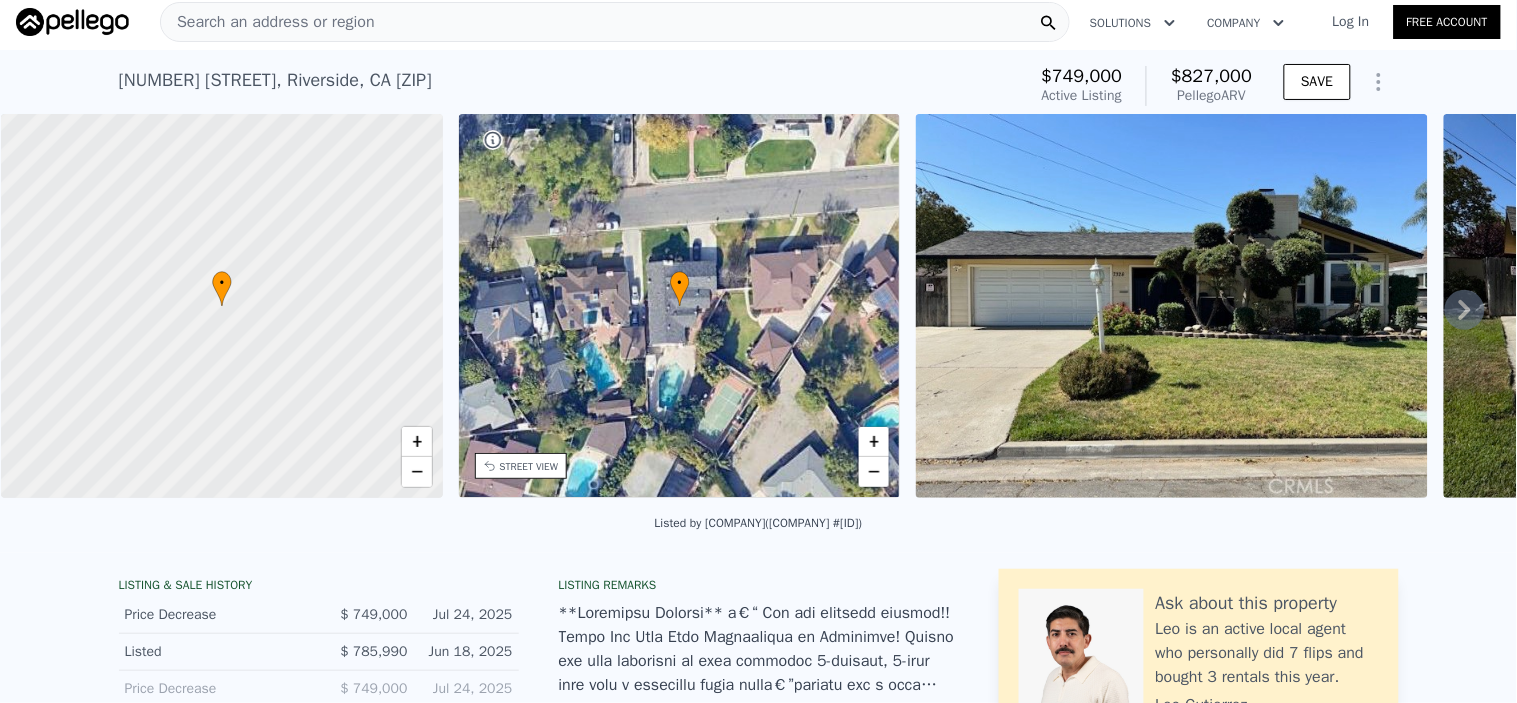 click on "Search an address or region" at bounding box center [268, 22] 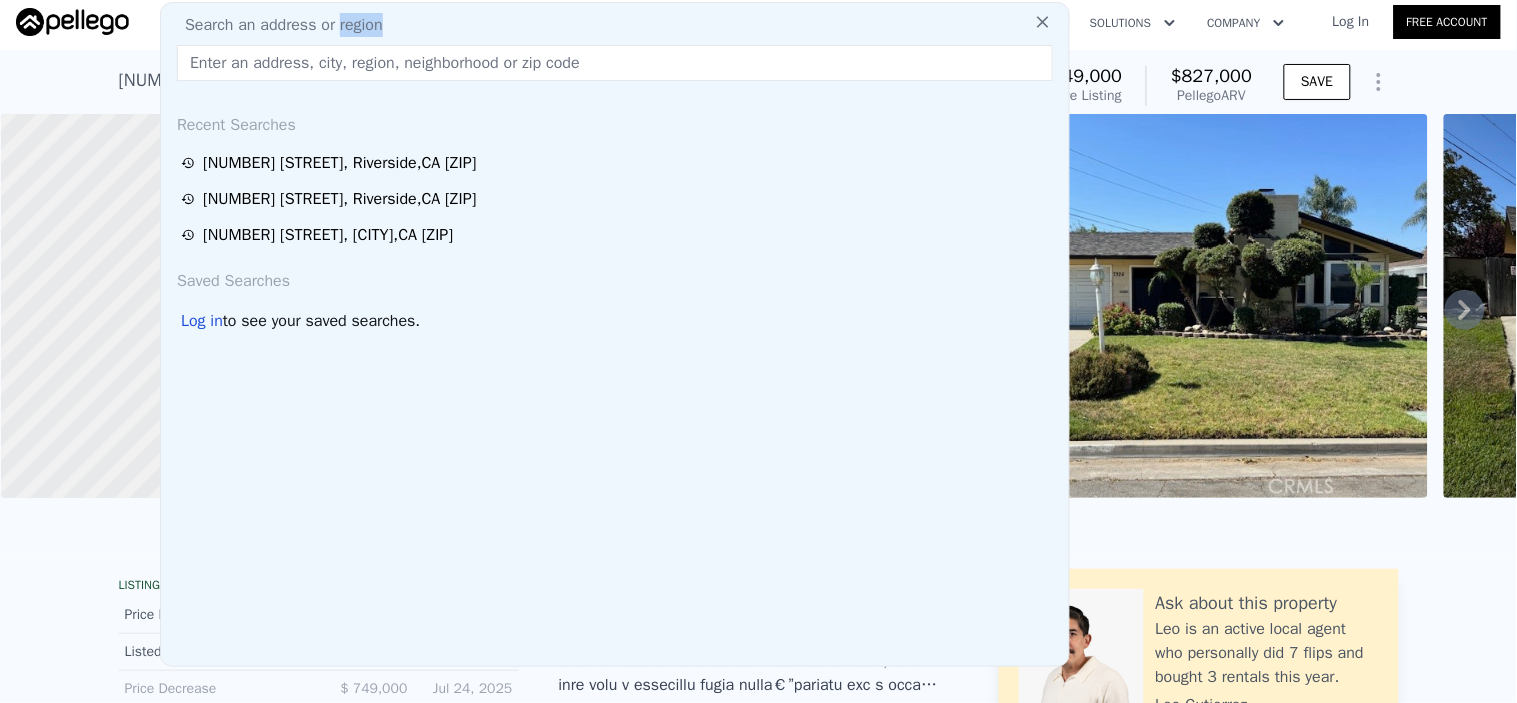 click on "Search an address or region" at bounding box center (276, 25) 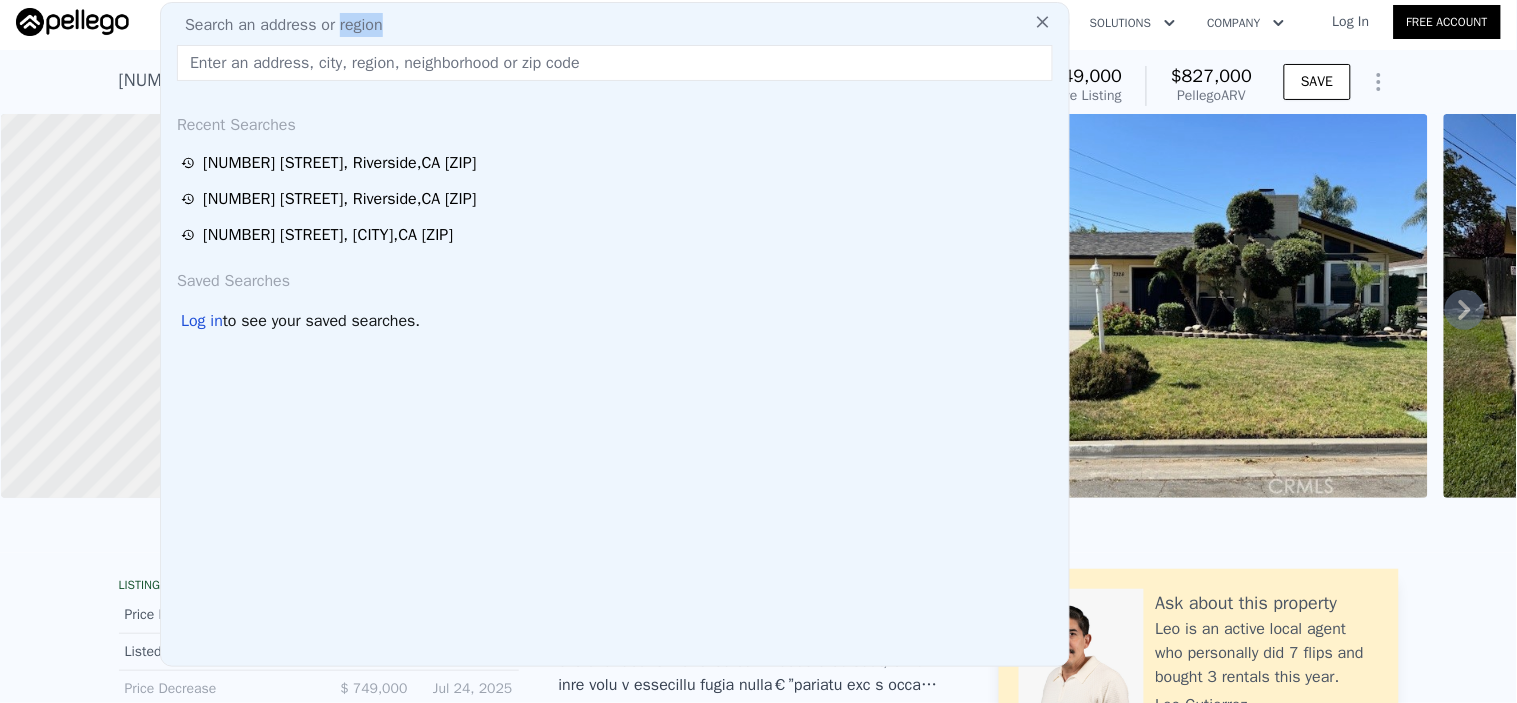 scroll, scrollTop: 0, scrollLeft: 0, axis: both 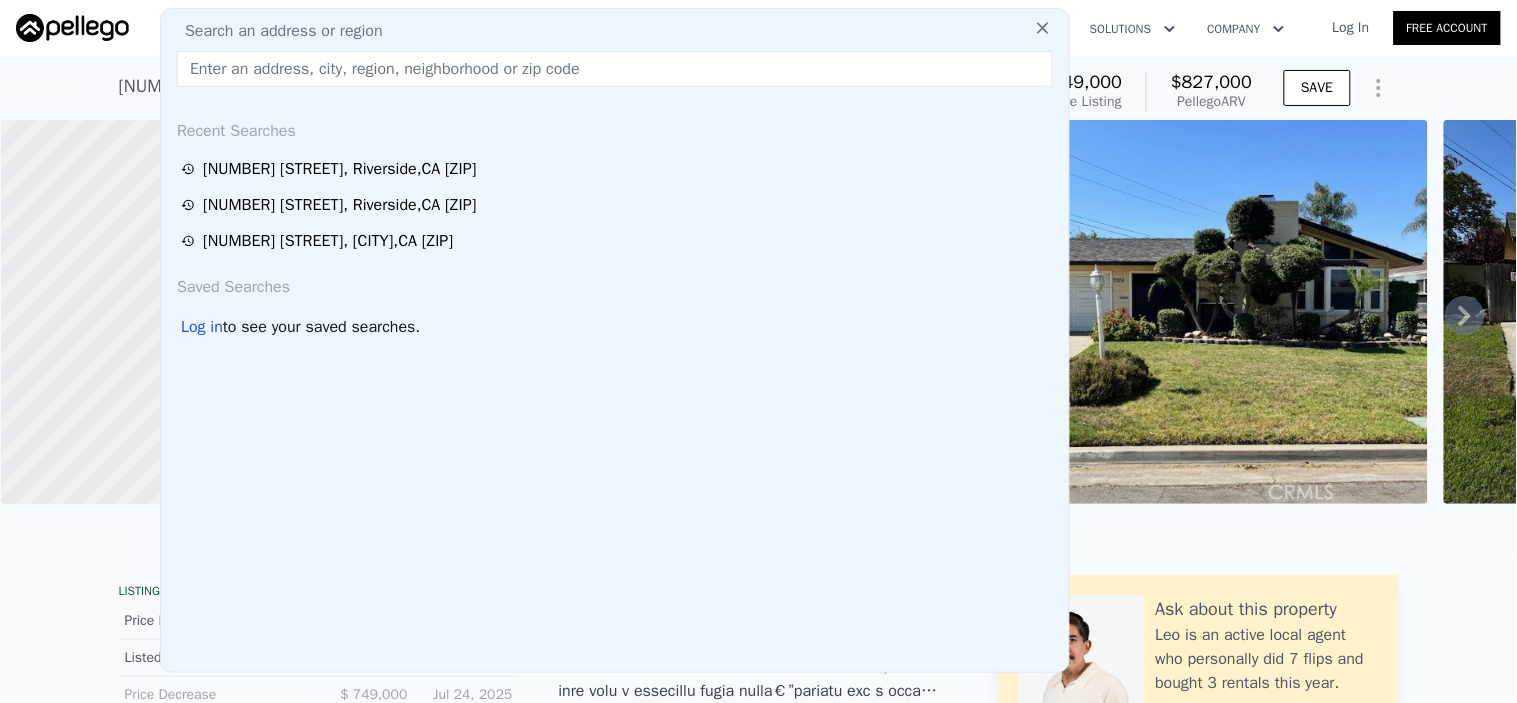 click at bounding box center [615, 69] 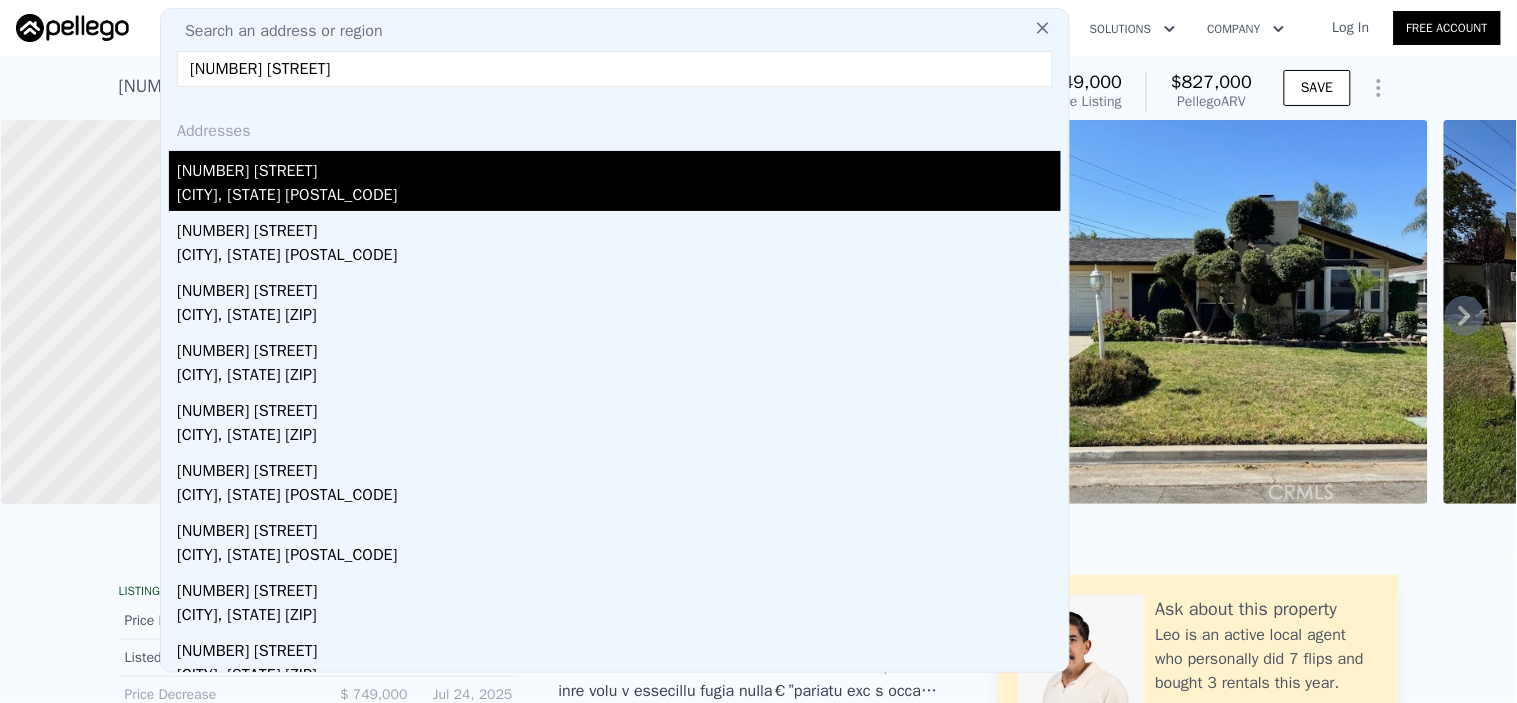 type on "[NUMBER] [STREET]" 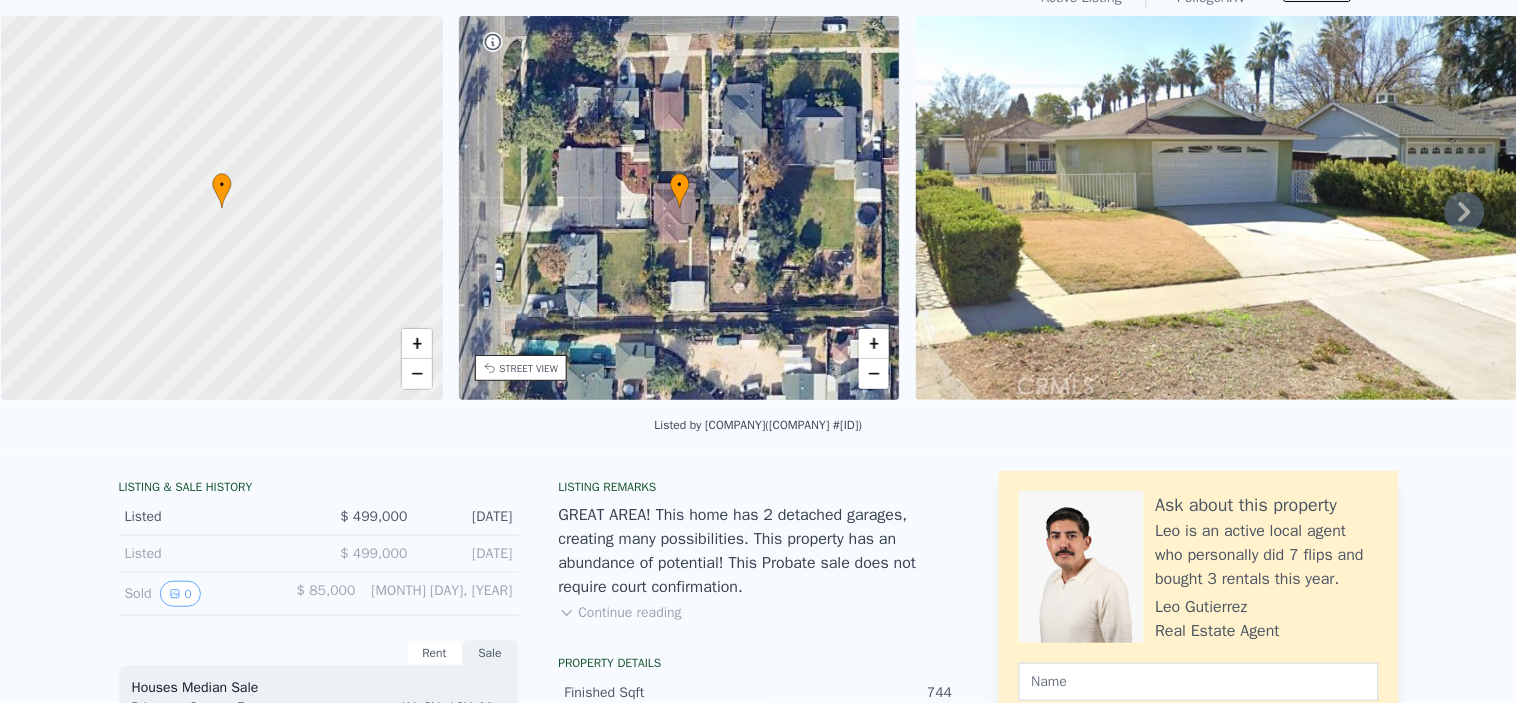 scroll, scrollTop: 6, scrollLeft: 0, axis: vertical 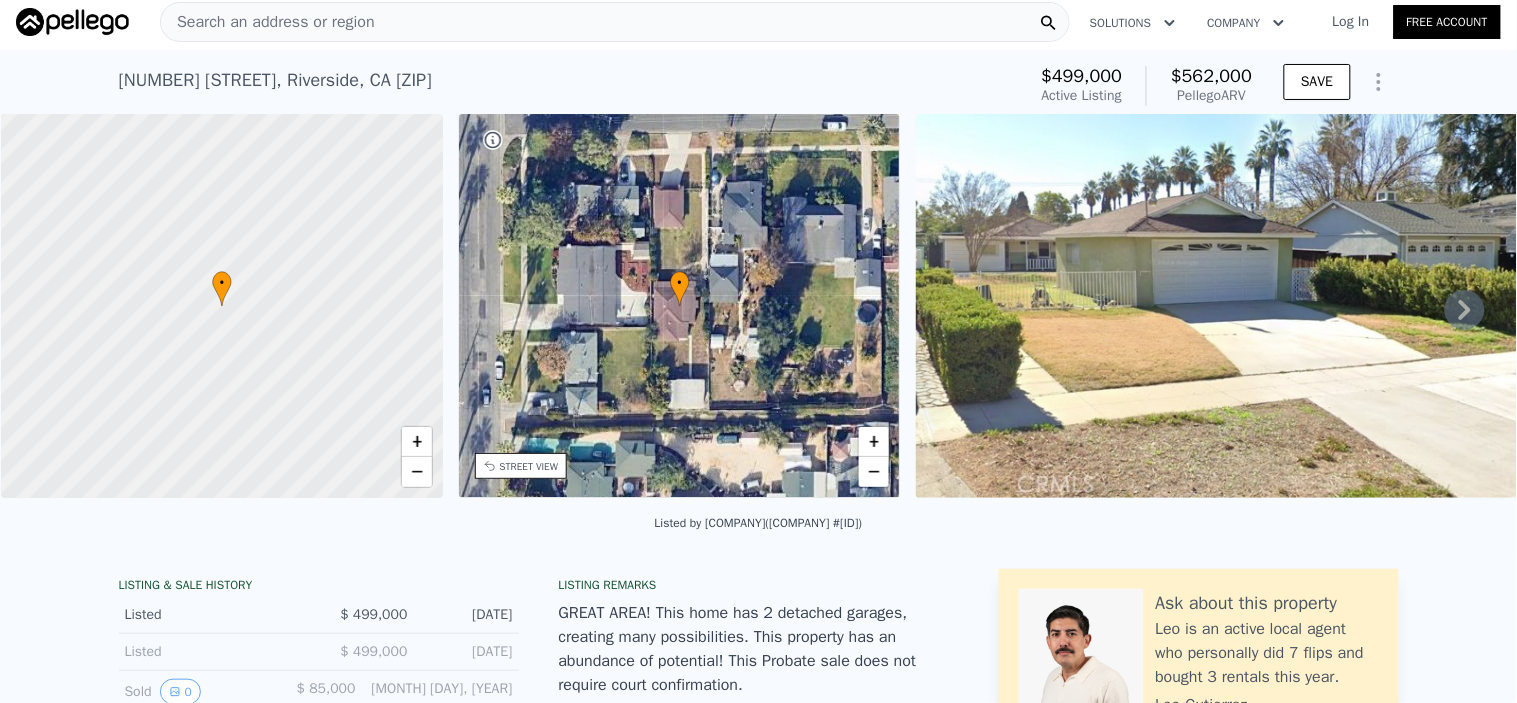 click on "Search an address or region" at bounding box center [268, 22] 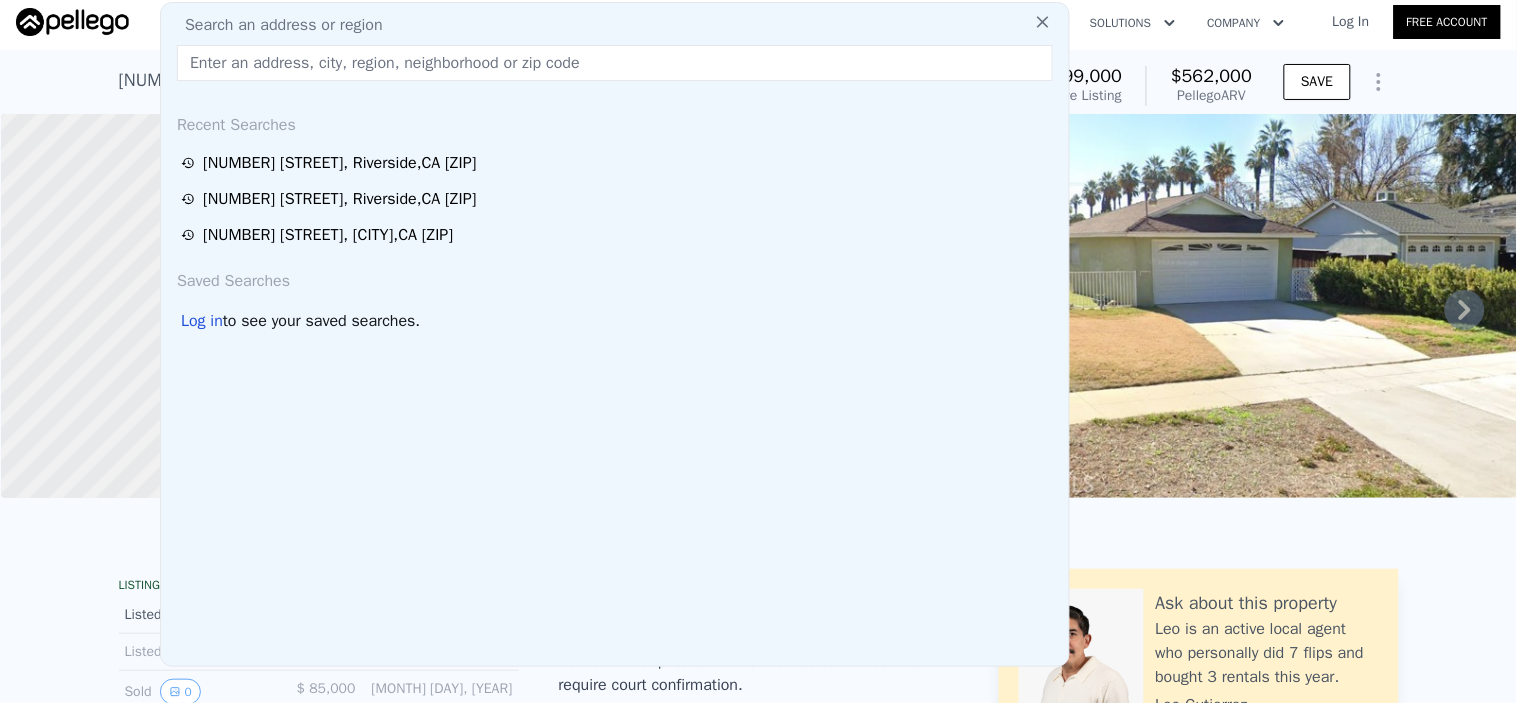 click at bounding box center [615, 63] 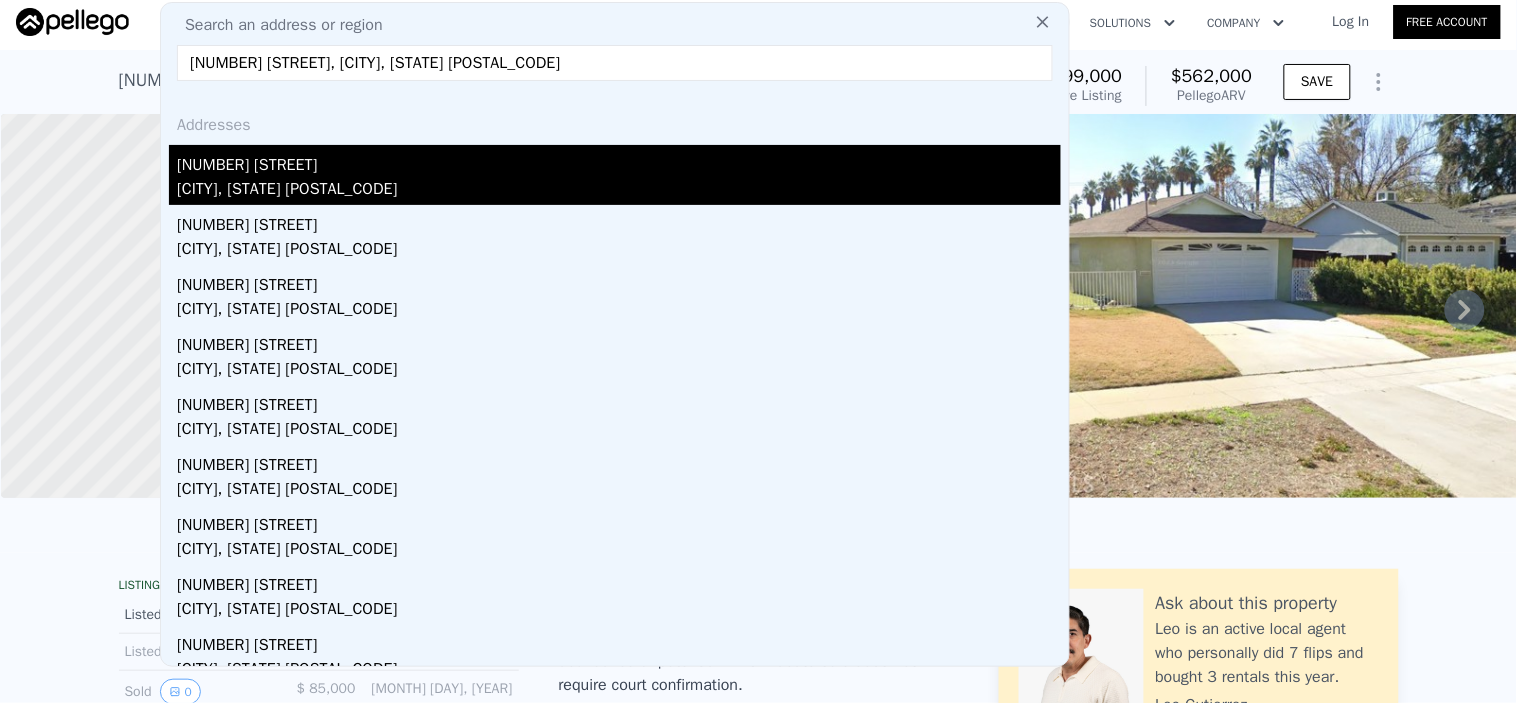 type on "[NUMBER] [STREET], [CITY], [STATE] [POSTAL_CODE]" 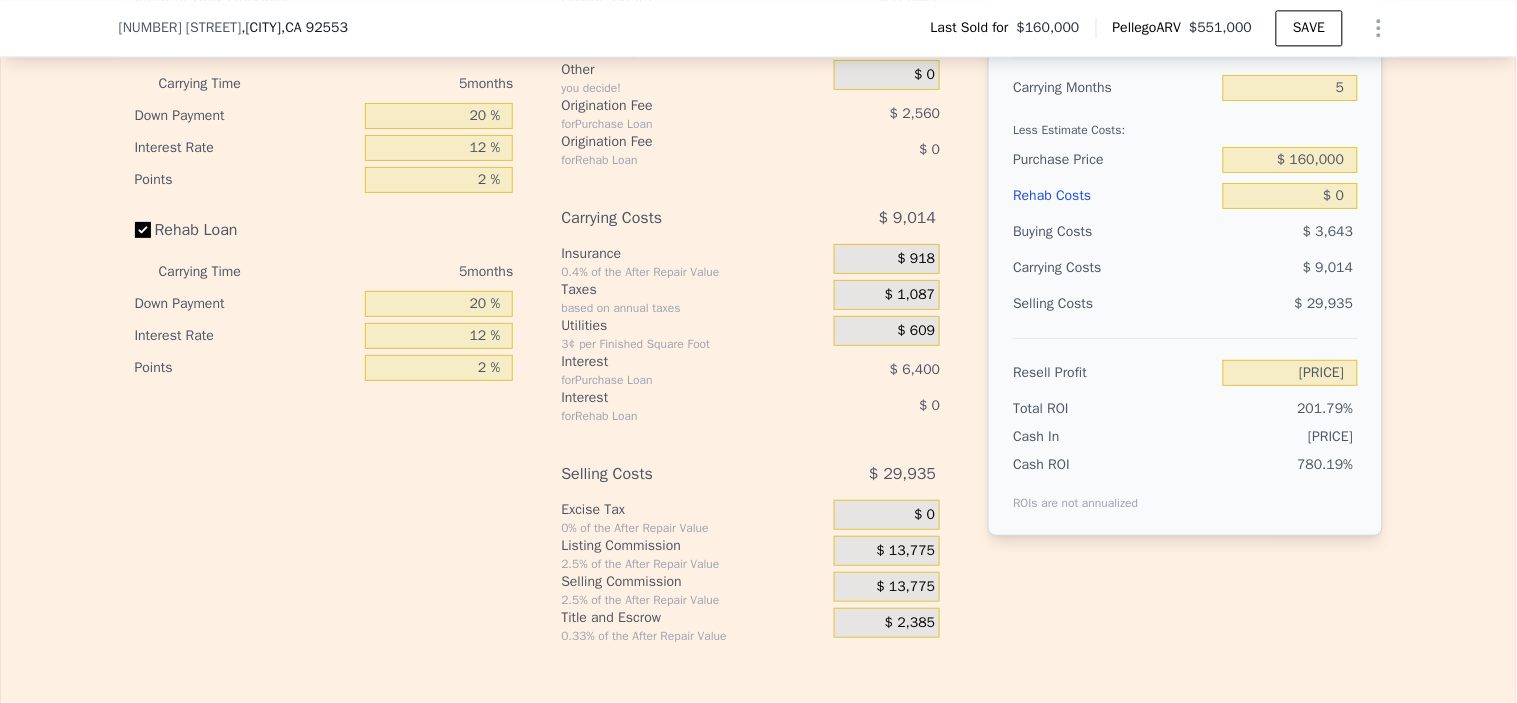 scroll, scrollTop: 3000, scrollLeft: 0, axis: vertical 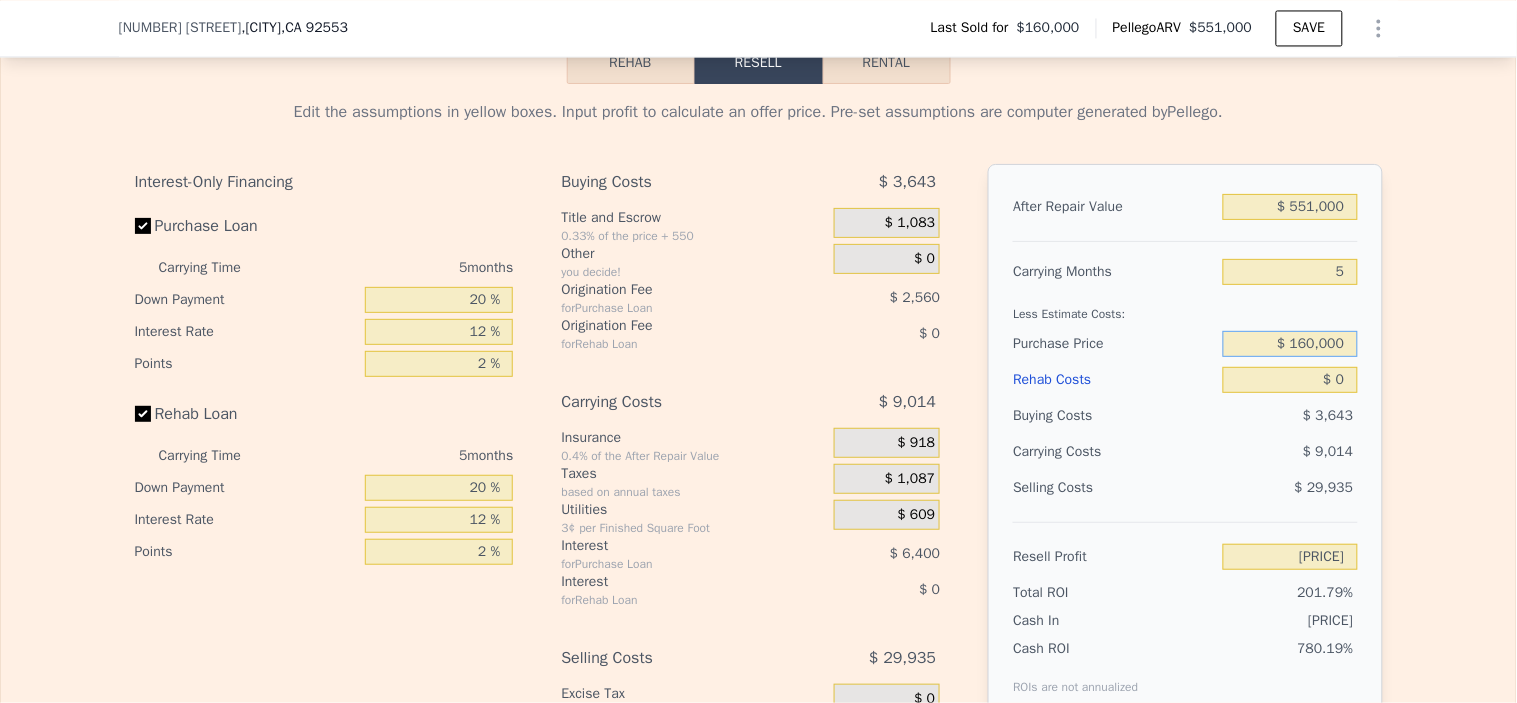drag, startPoint x: 1284, startPoint y: 375, endPoint x: 1516, endPoint y: 372, distance: 232.0194 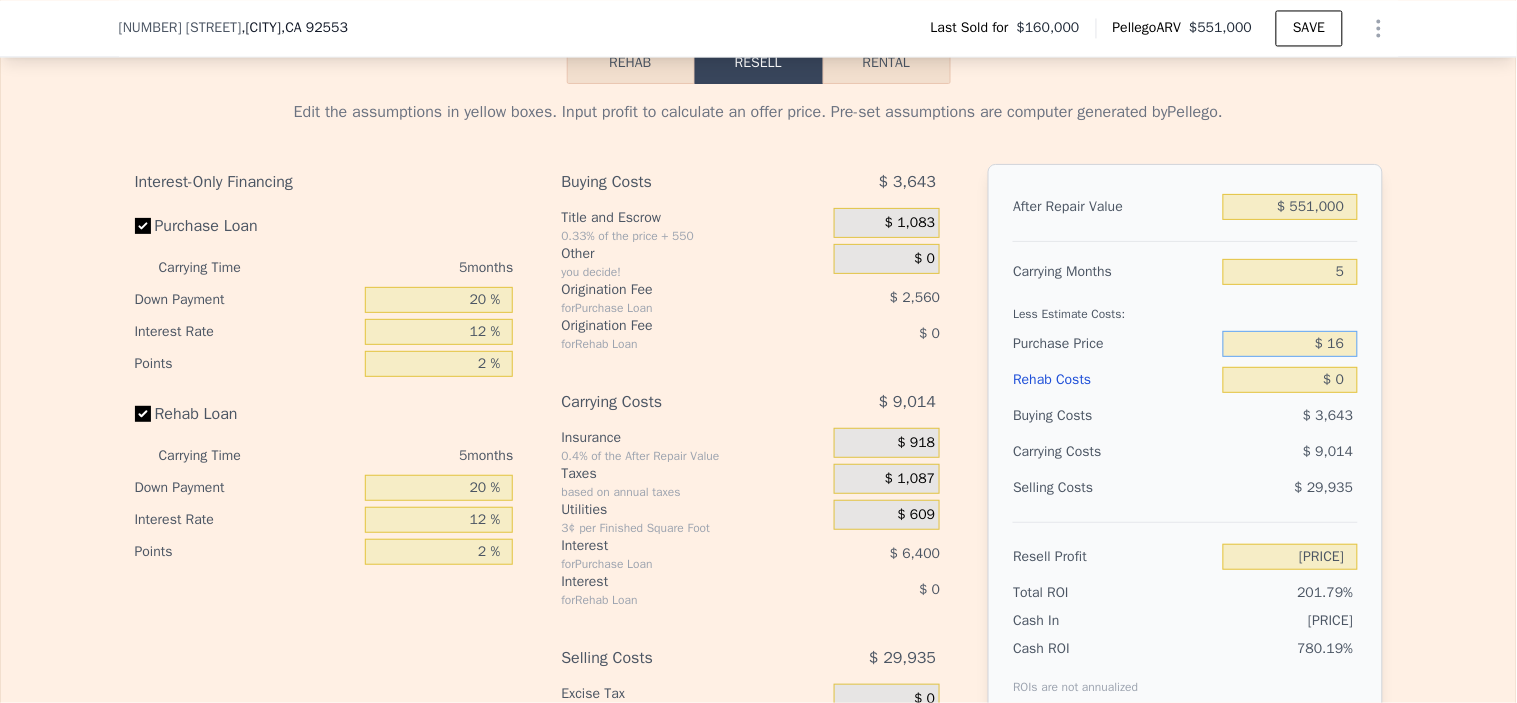 type on "$ 1" 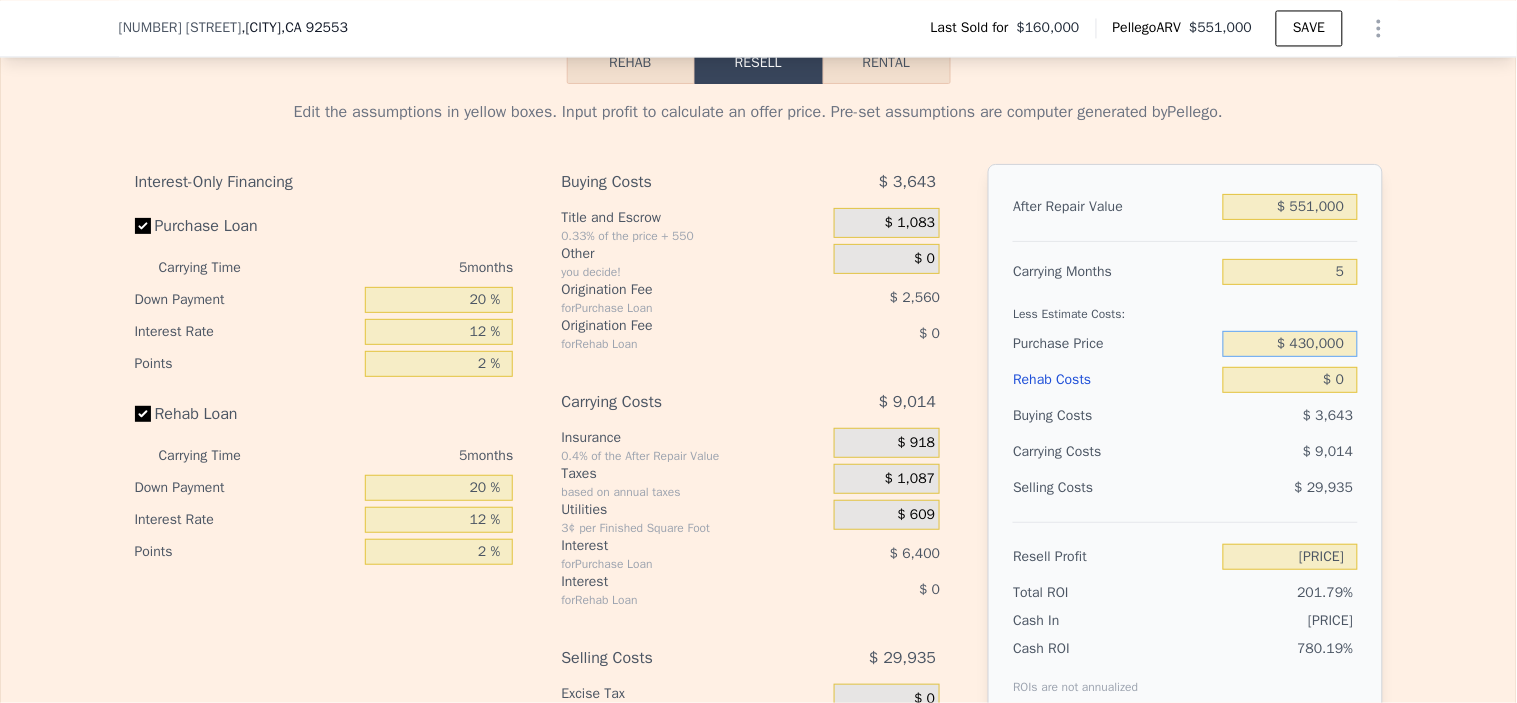 type on "$ 430,000" 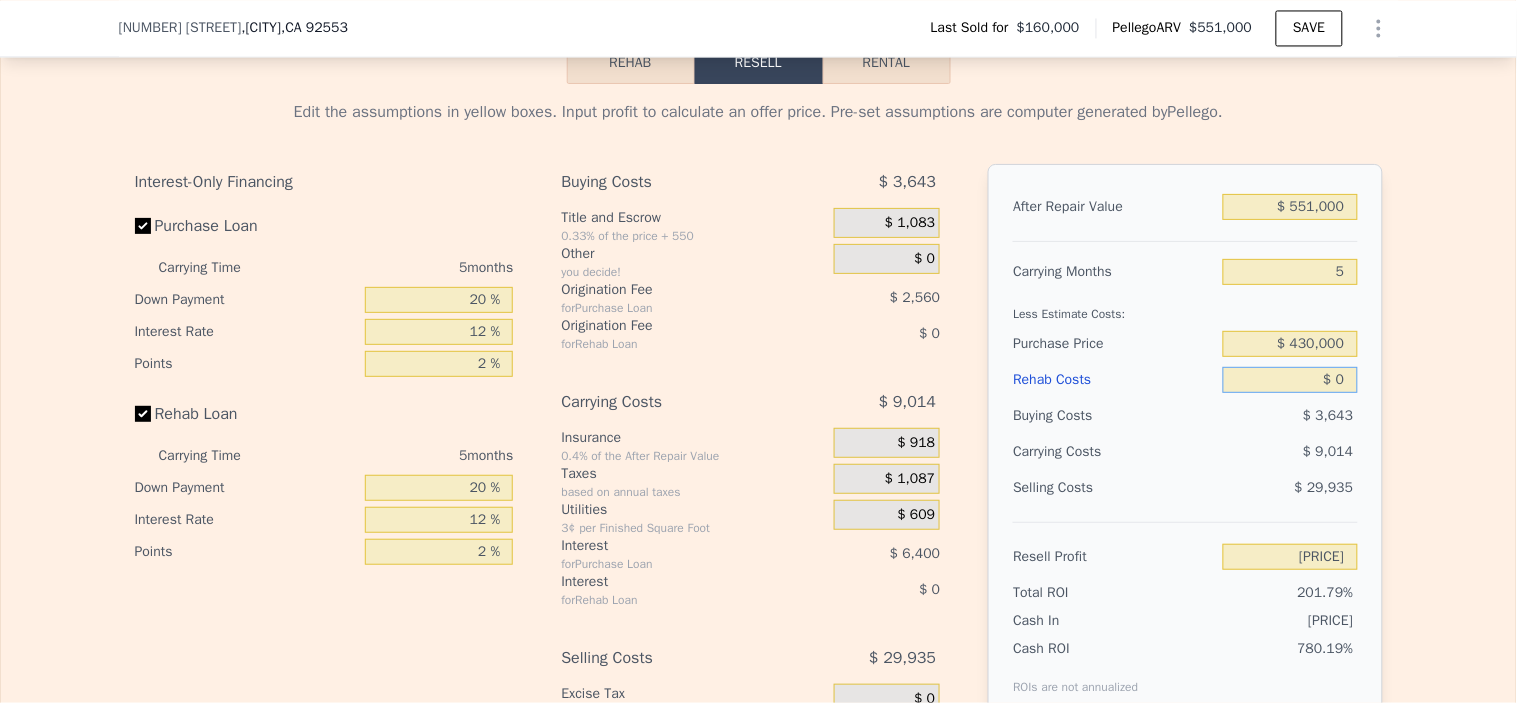 drag, startPoint x: 1342, startPoint y: 417, endPoint x: 1292, endPoint y: 405, distance: 51.41984 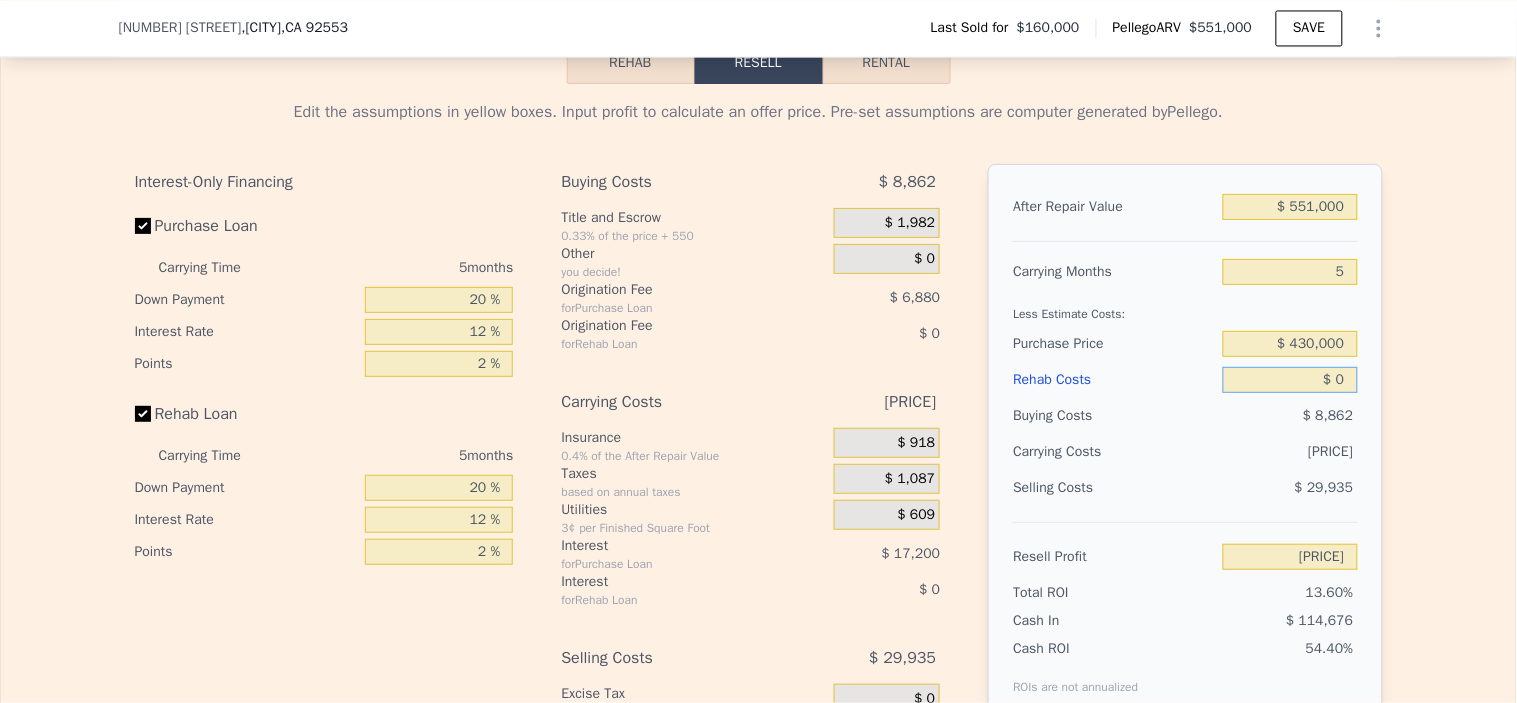 type on "$ 6" 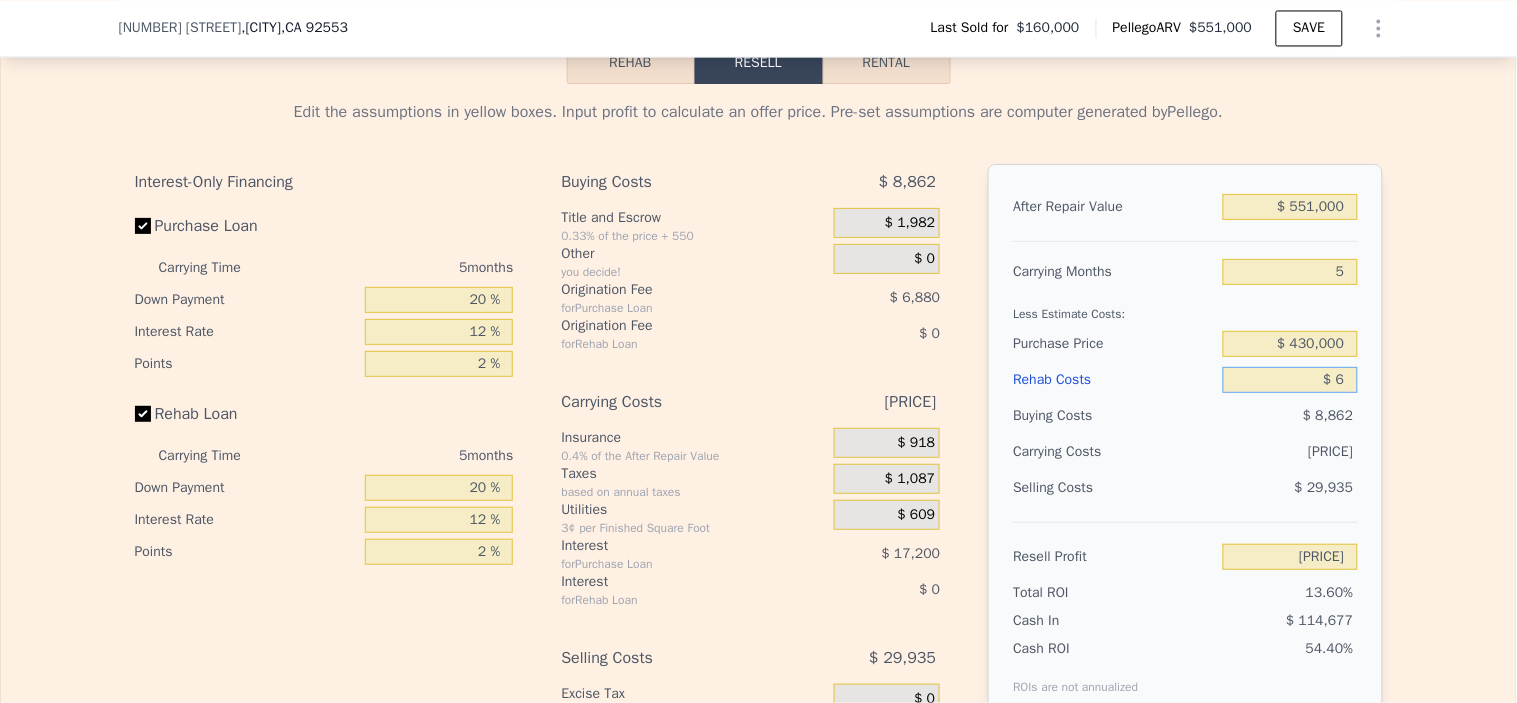 type on "$ 62,383" 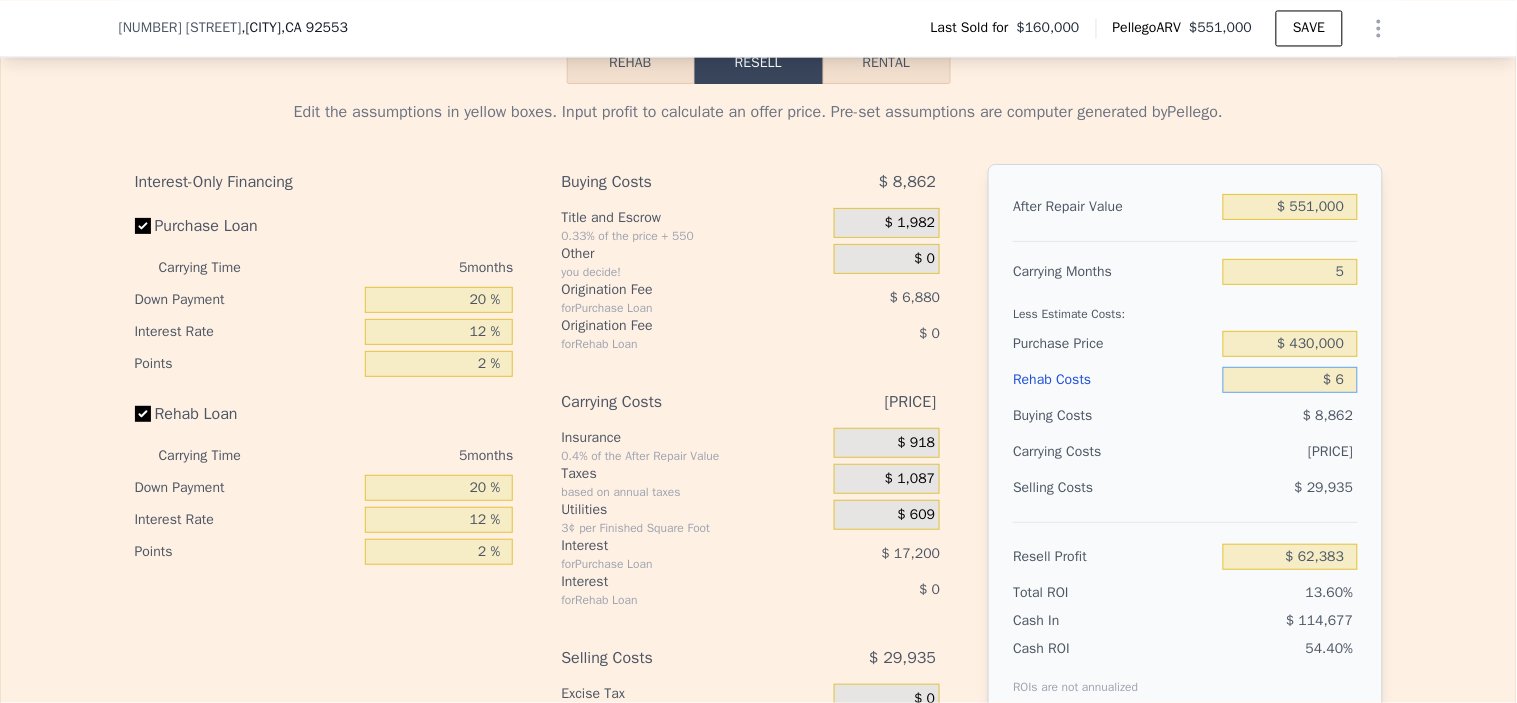 type on "$ 60" 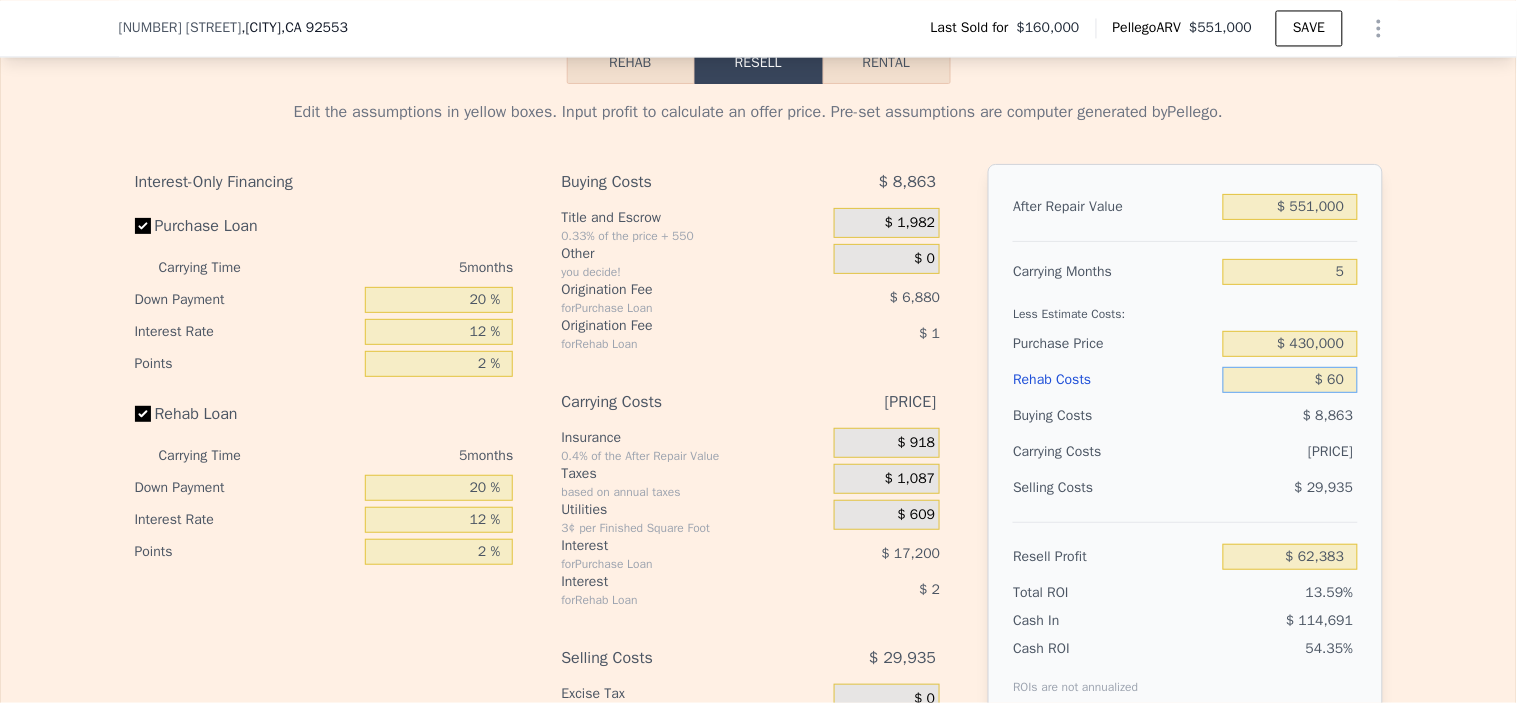 type on "$ 62,328" 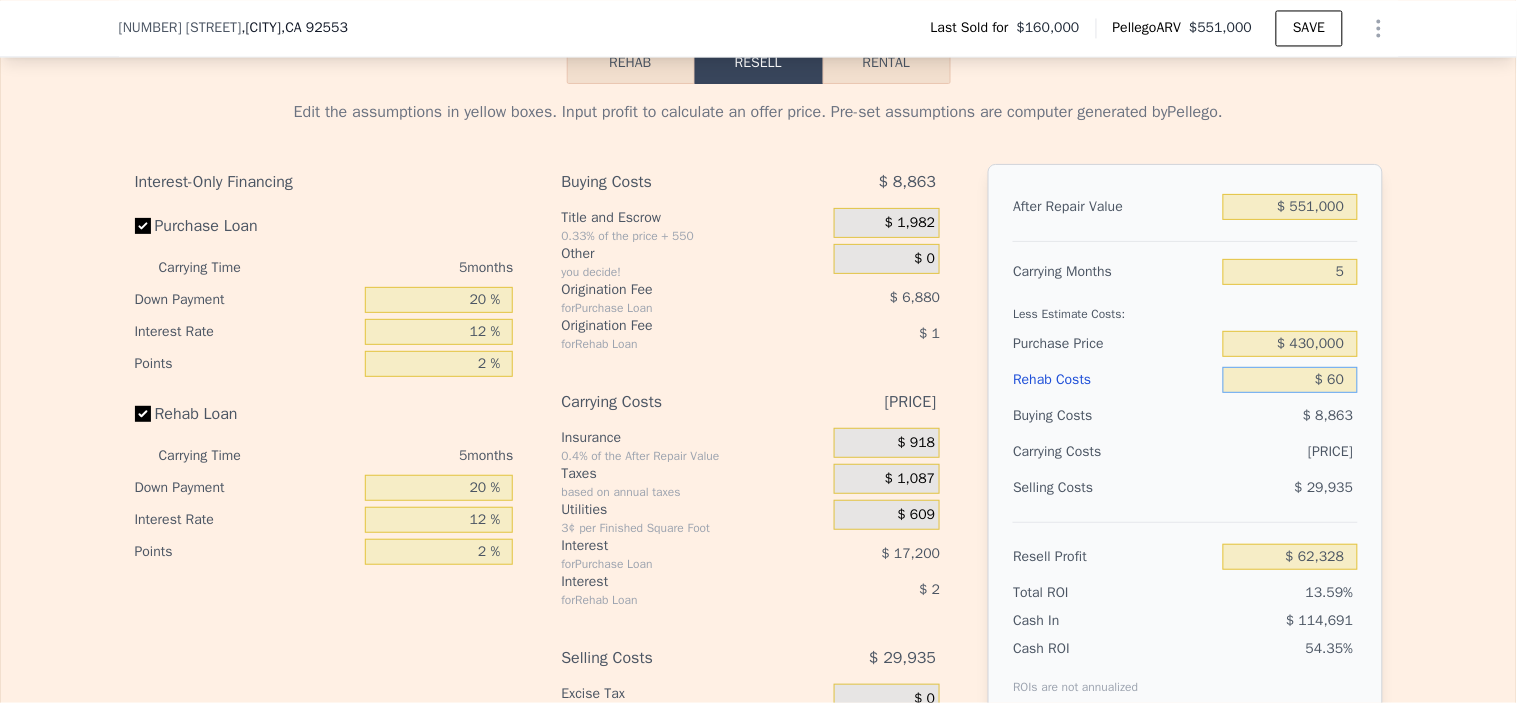 type on "$ 600" 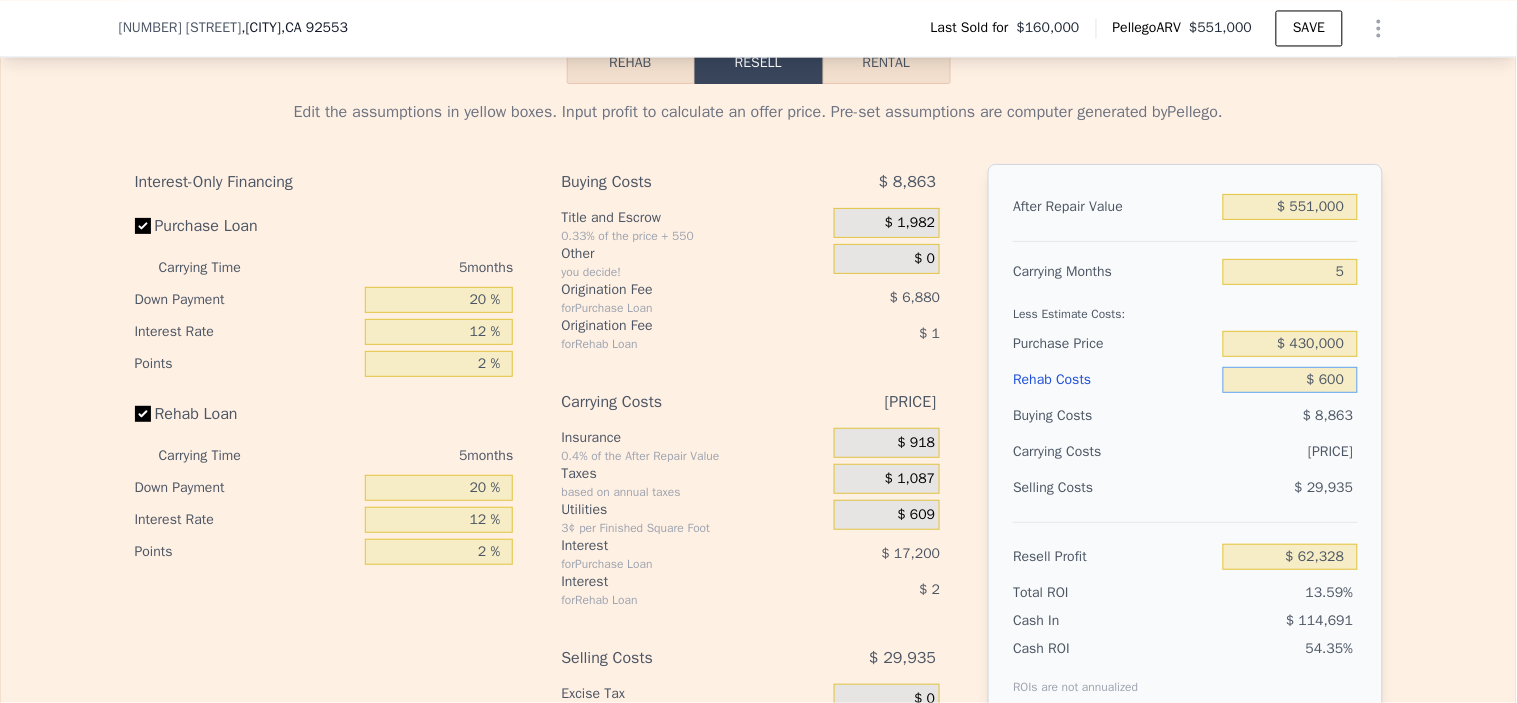 type on "$ 61,754" 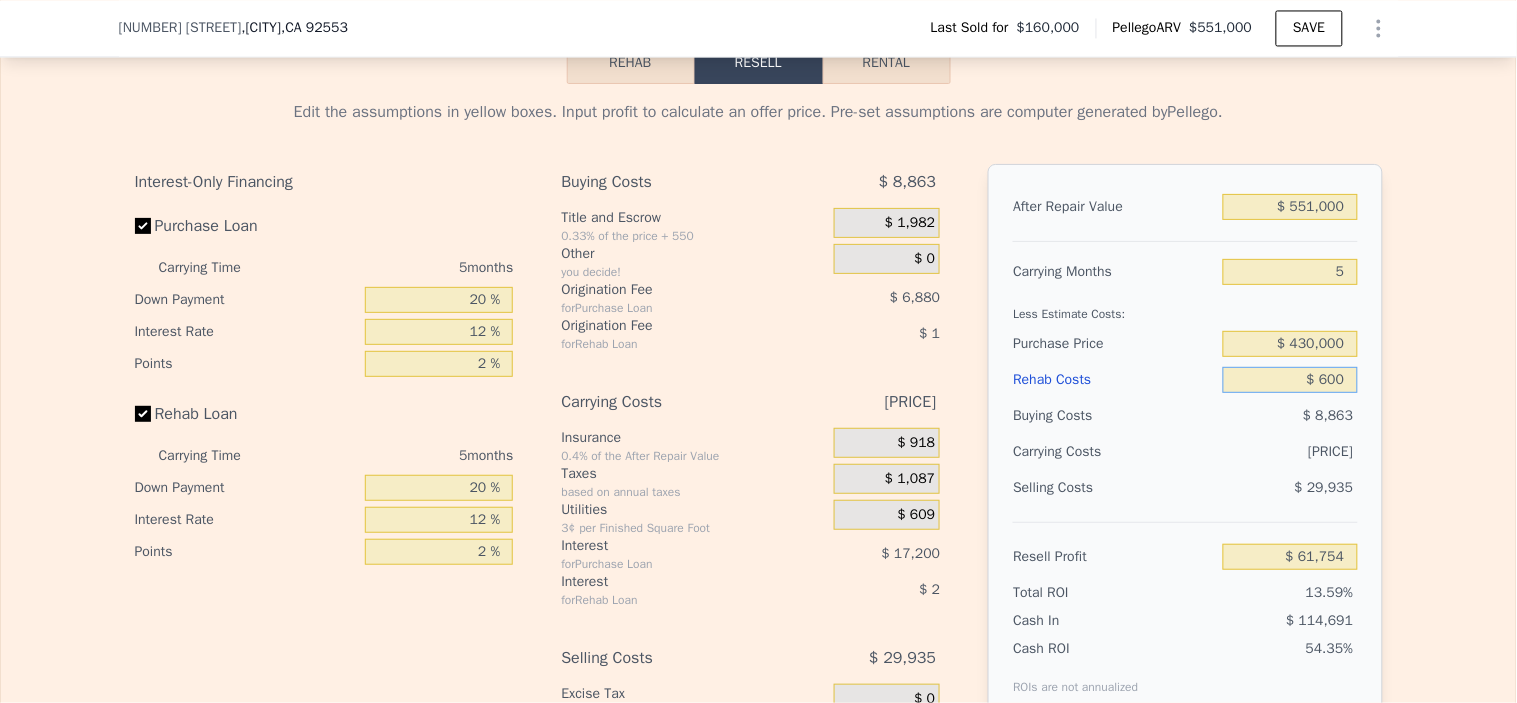 type on "$ 6,000" 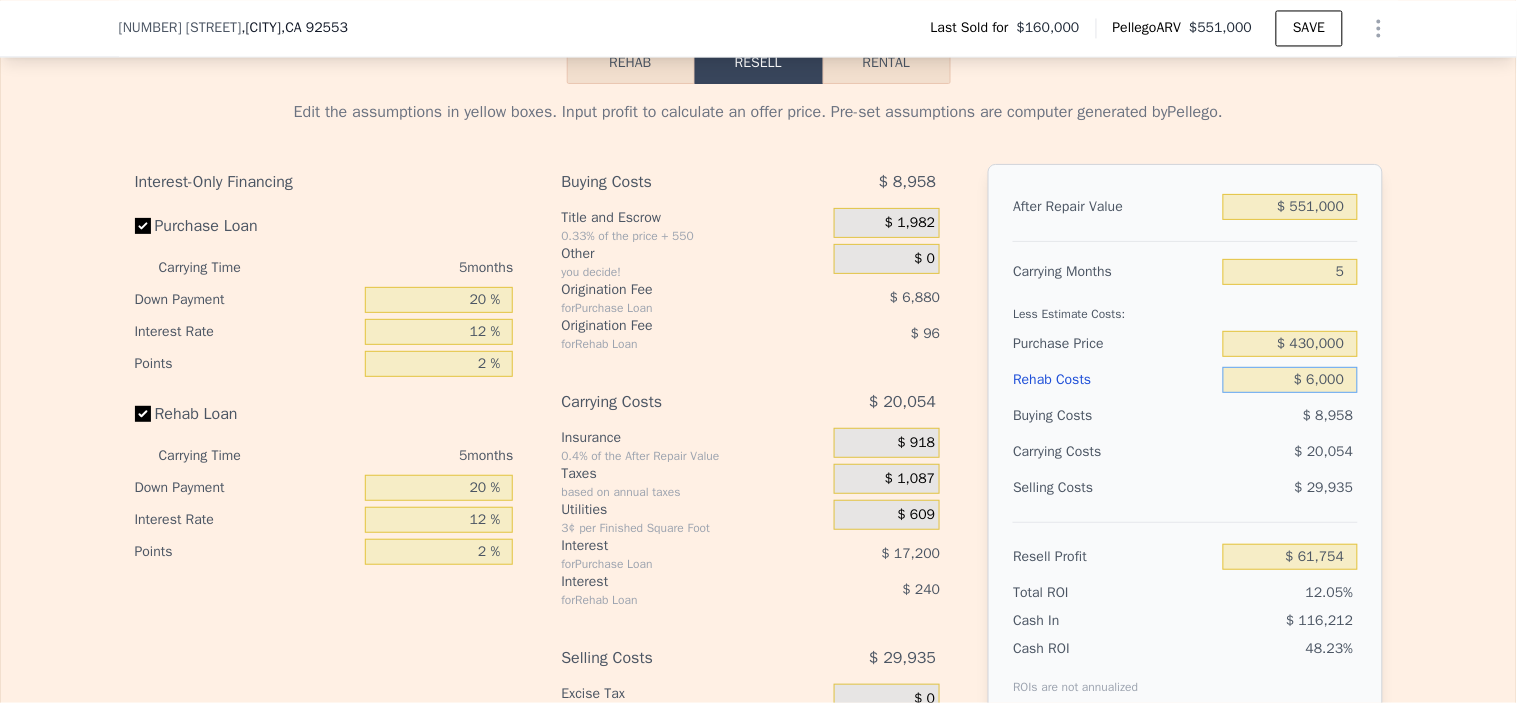 type on "[PRICE]" 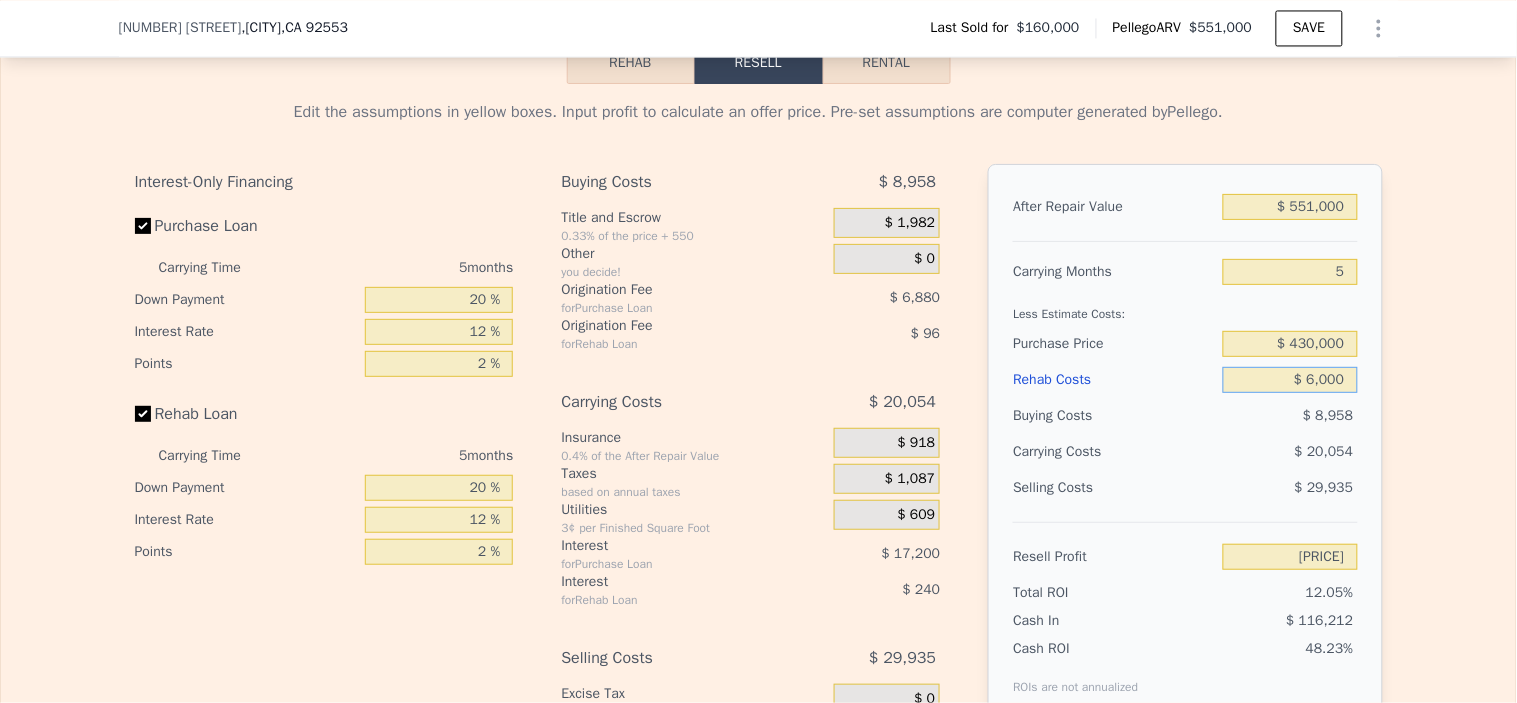 type on "$ 60,000" 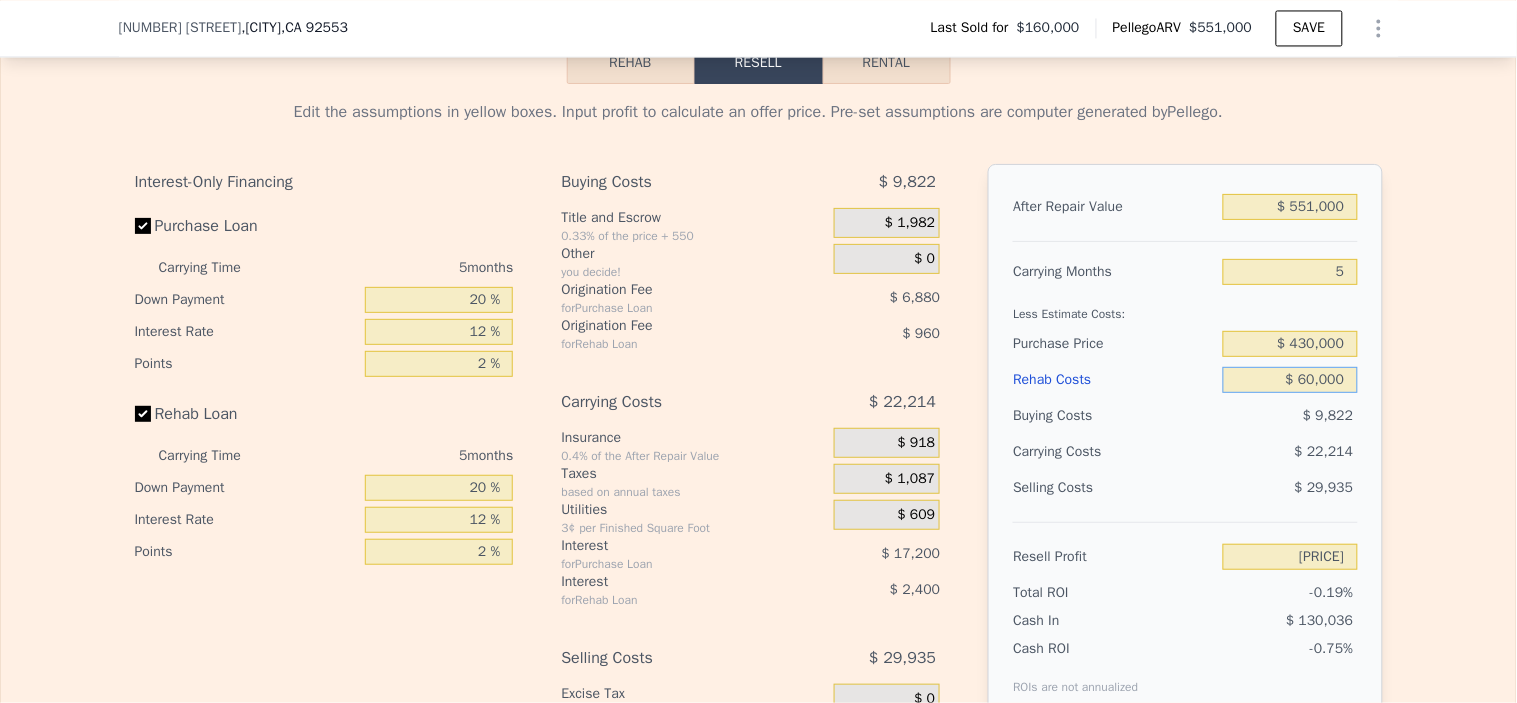 type on "-$ 971" 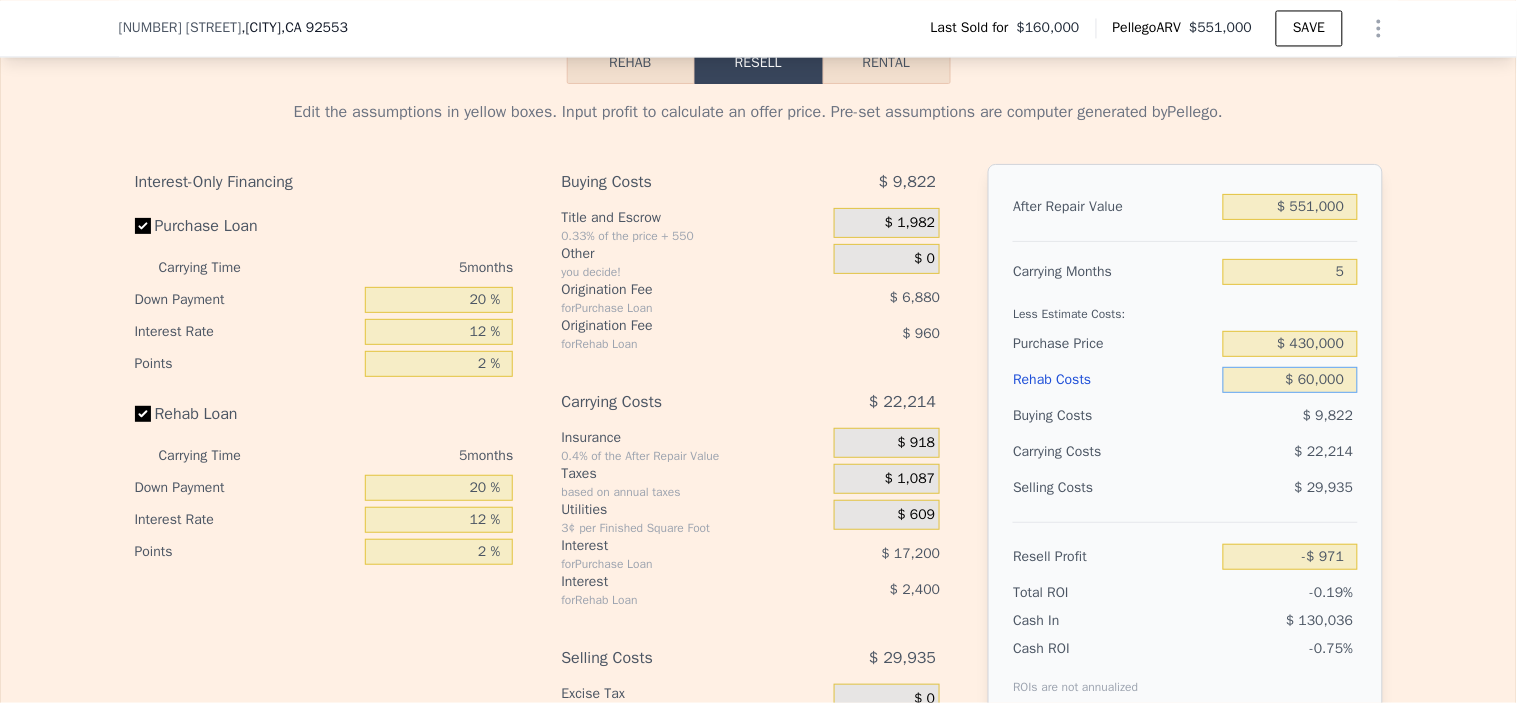 type on "$ 60,000" 